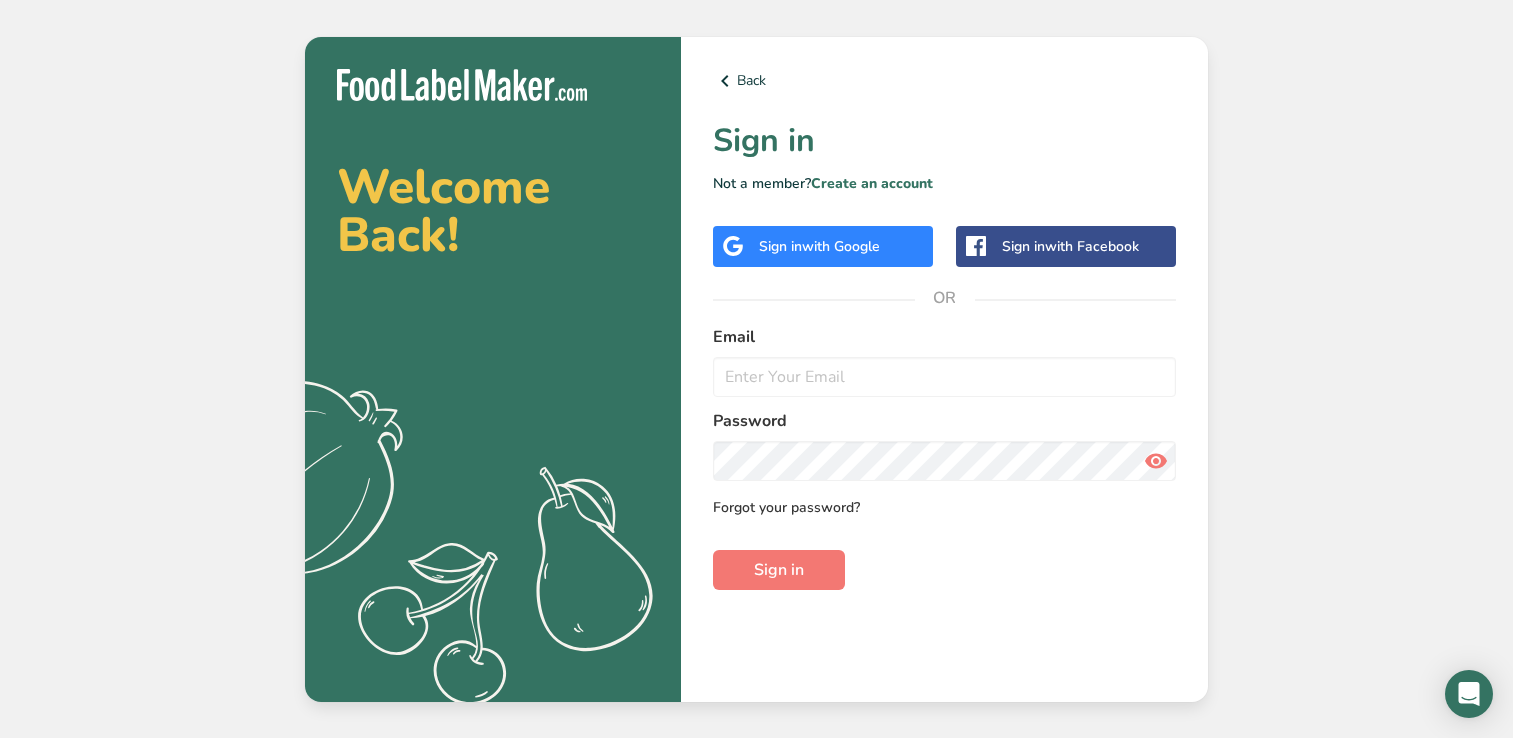 scroll, scrollTop: 0, scrollLeft: 0, axis: both 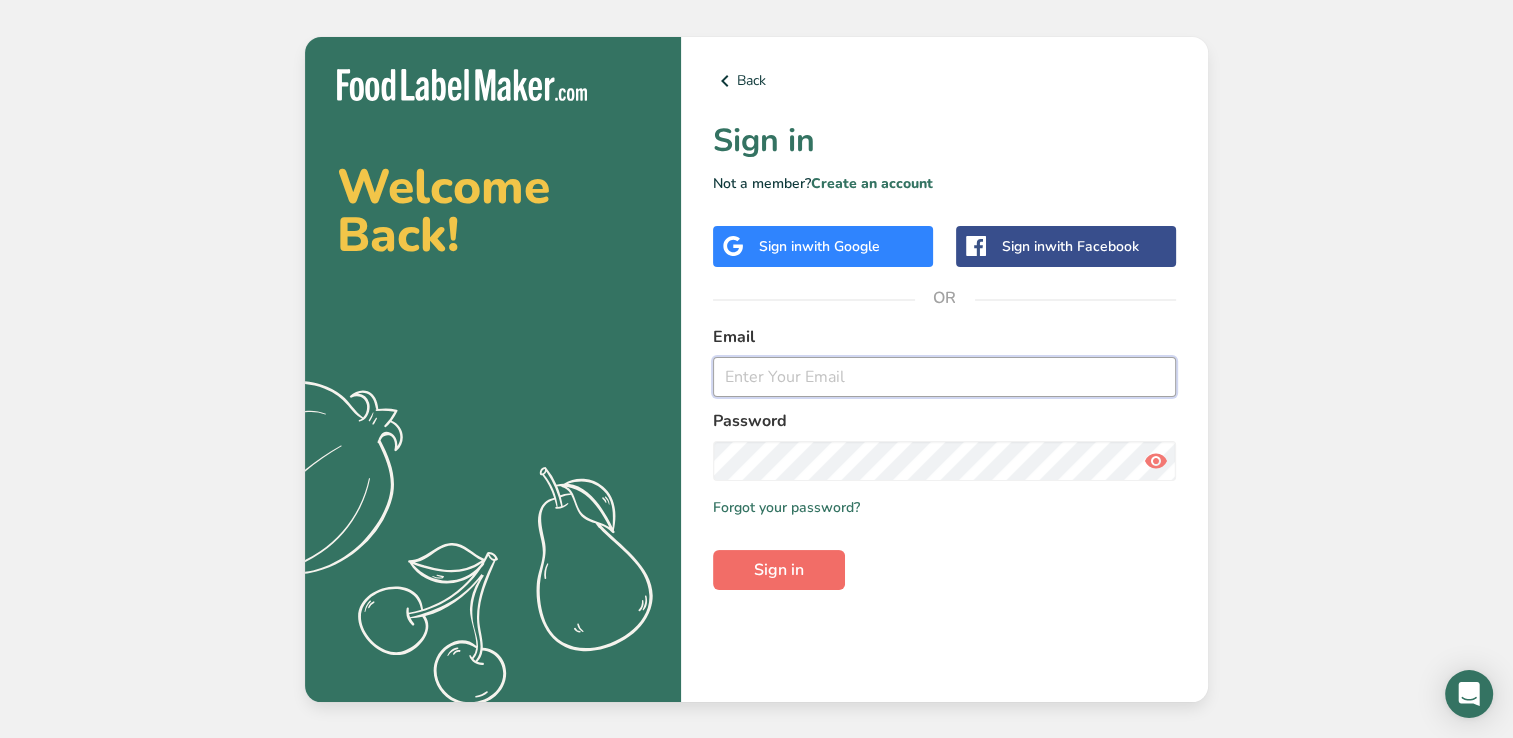 type on "[EMAIL]" 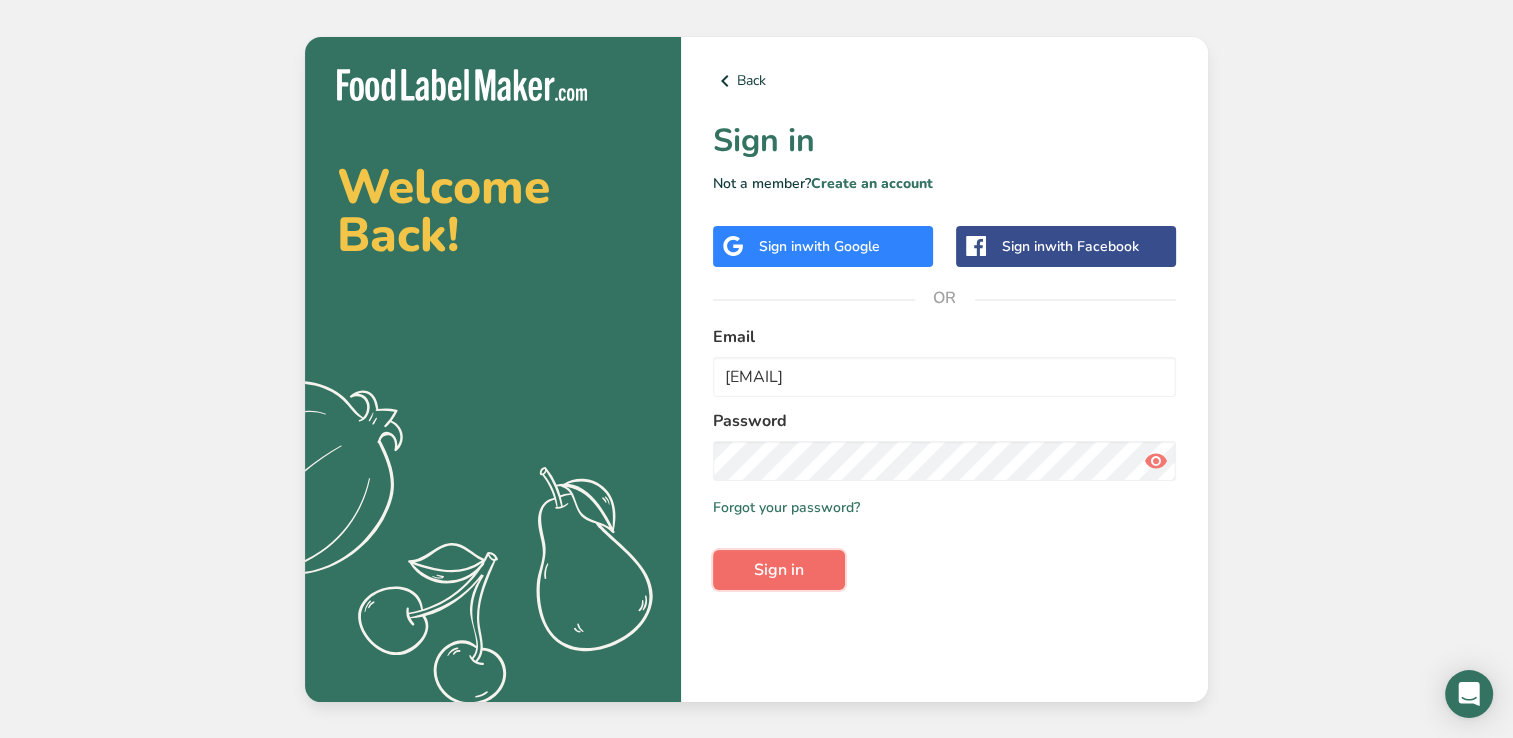 click on "Sign in" at bounding box center (779, 570) 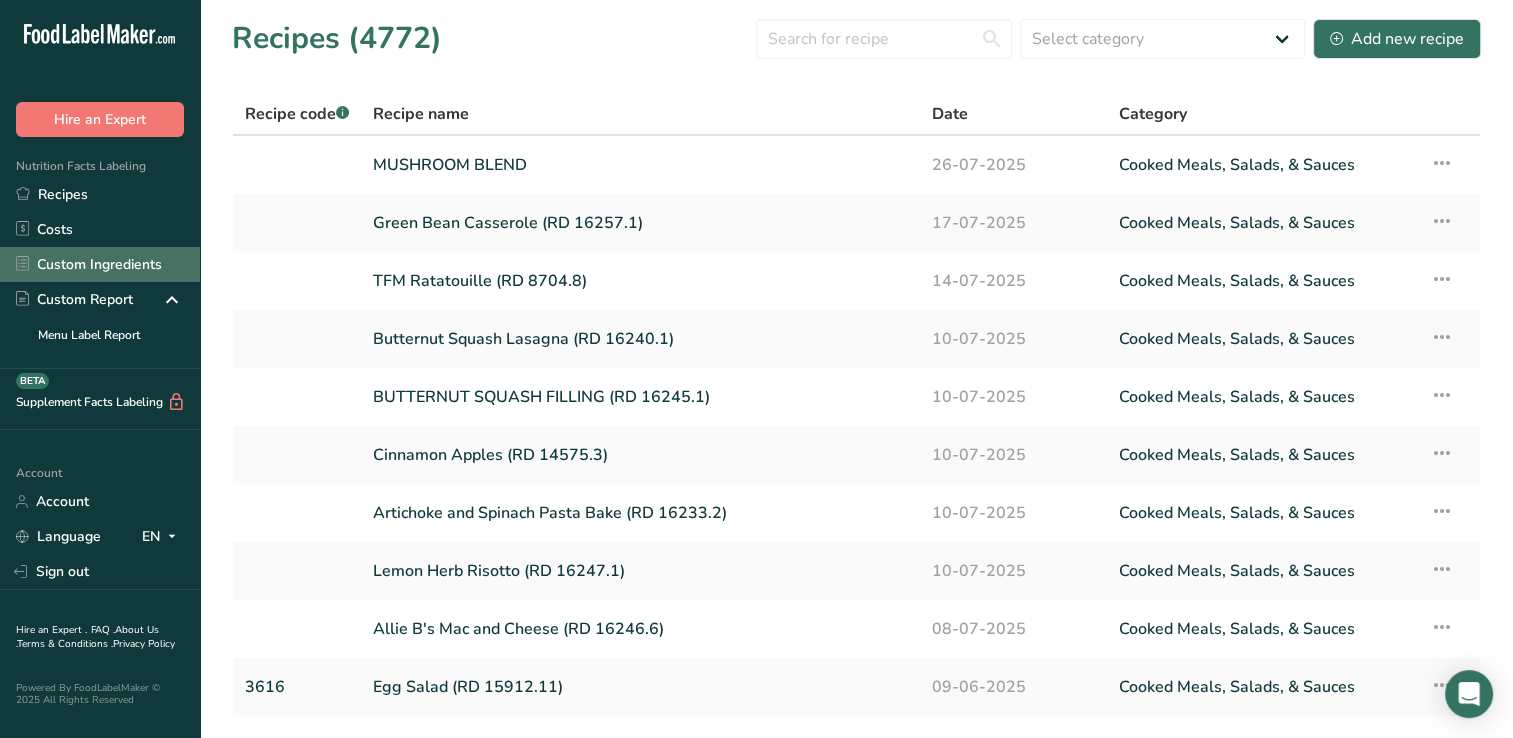 click on "Custom Ingredients" at bounding box center (100, 264) 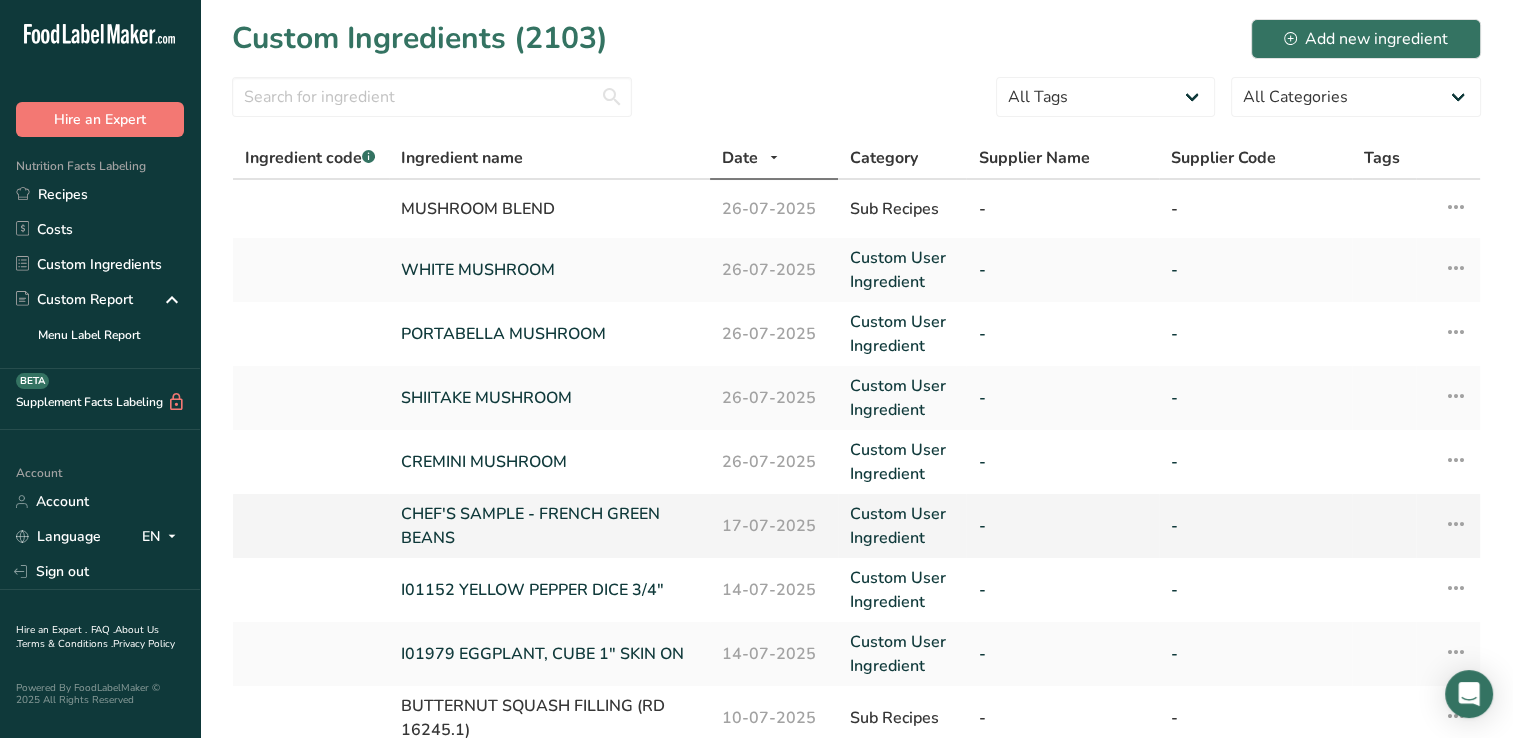 click on "CHEF'S SAMPLE - FRENCH GREEN BEANS" at bounding box center (549, 526) 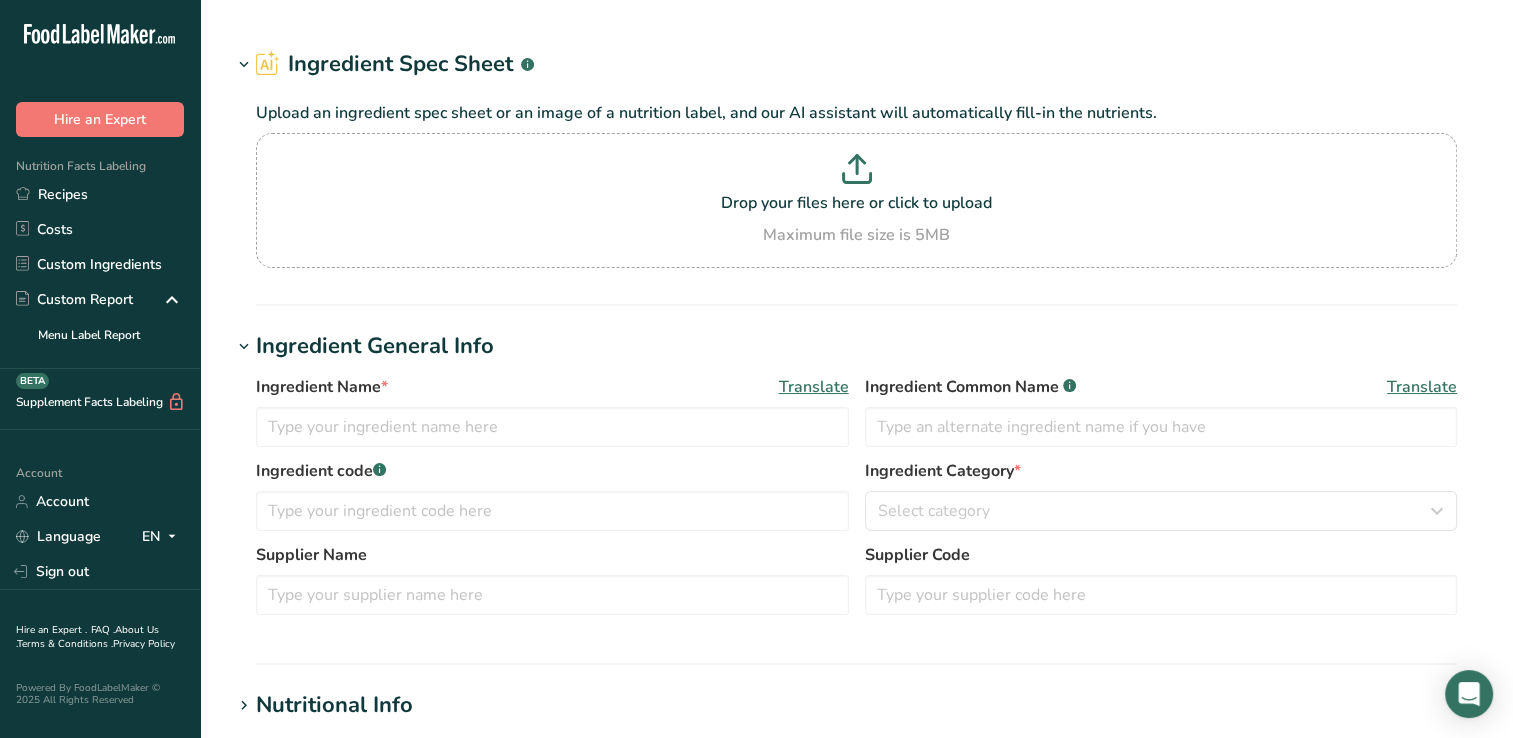 type on "CHEF'S SAMPLE - FRENCH GREEN BEANS" 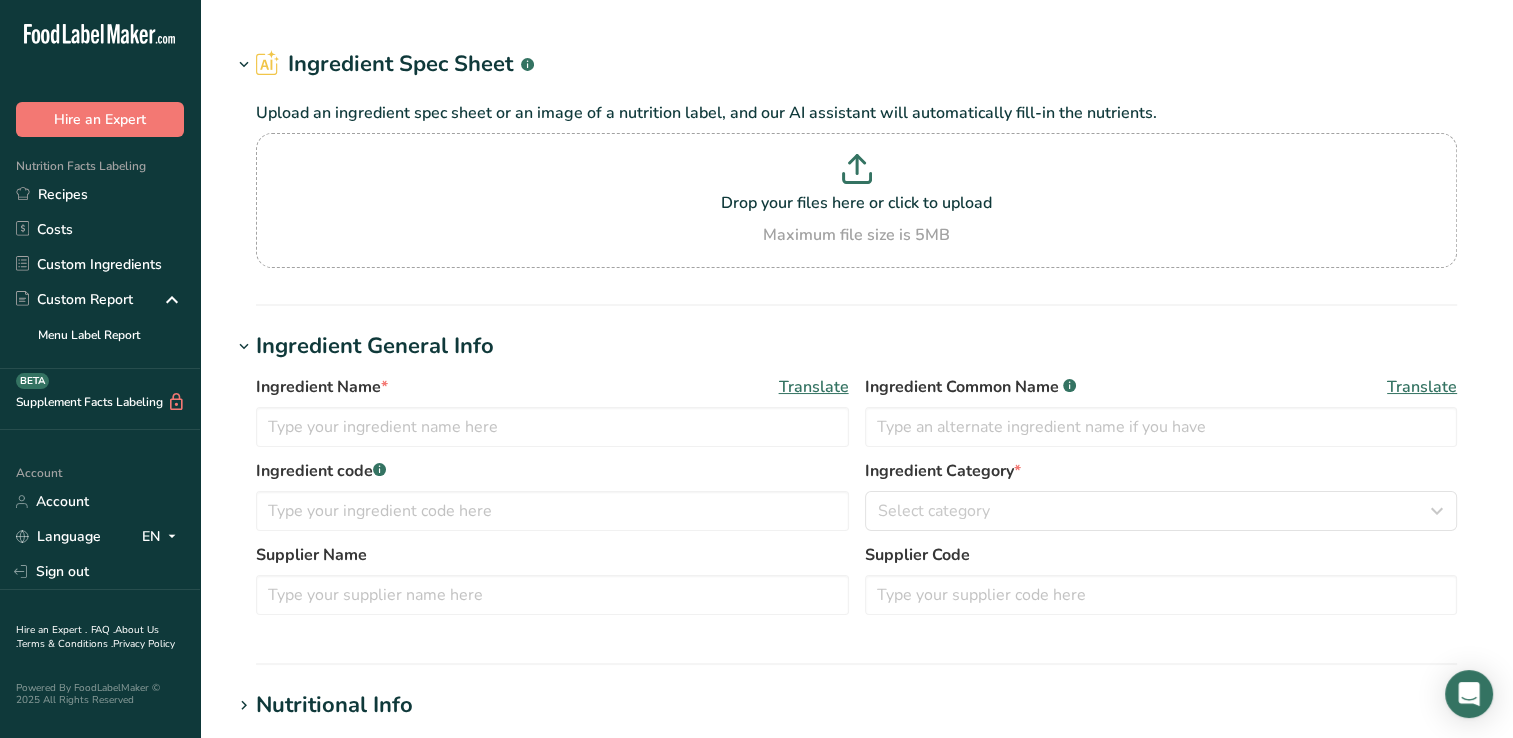 type on "FRENCH GREEN BEANS" 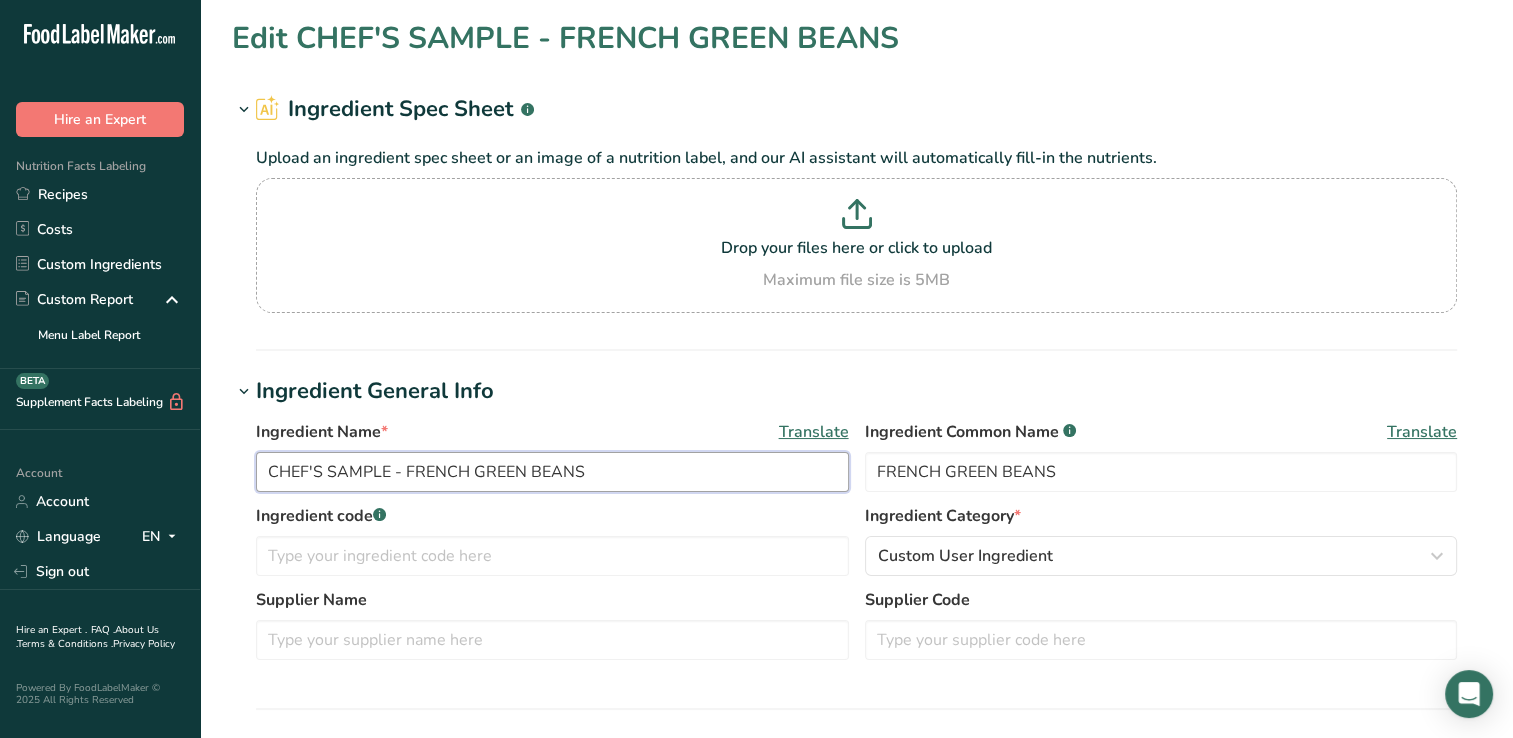 click on "CHEF'S SAMPLE - FRENCH GREEN BEANS" at bounding box center [552, 472] 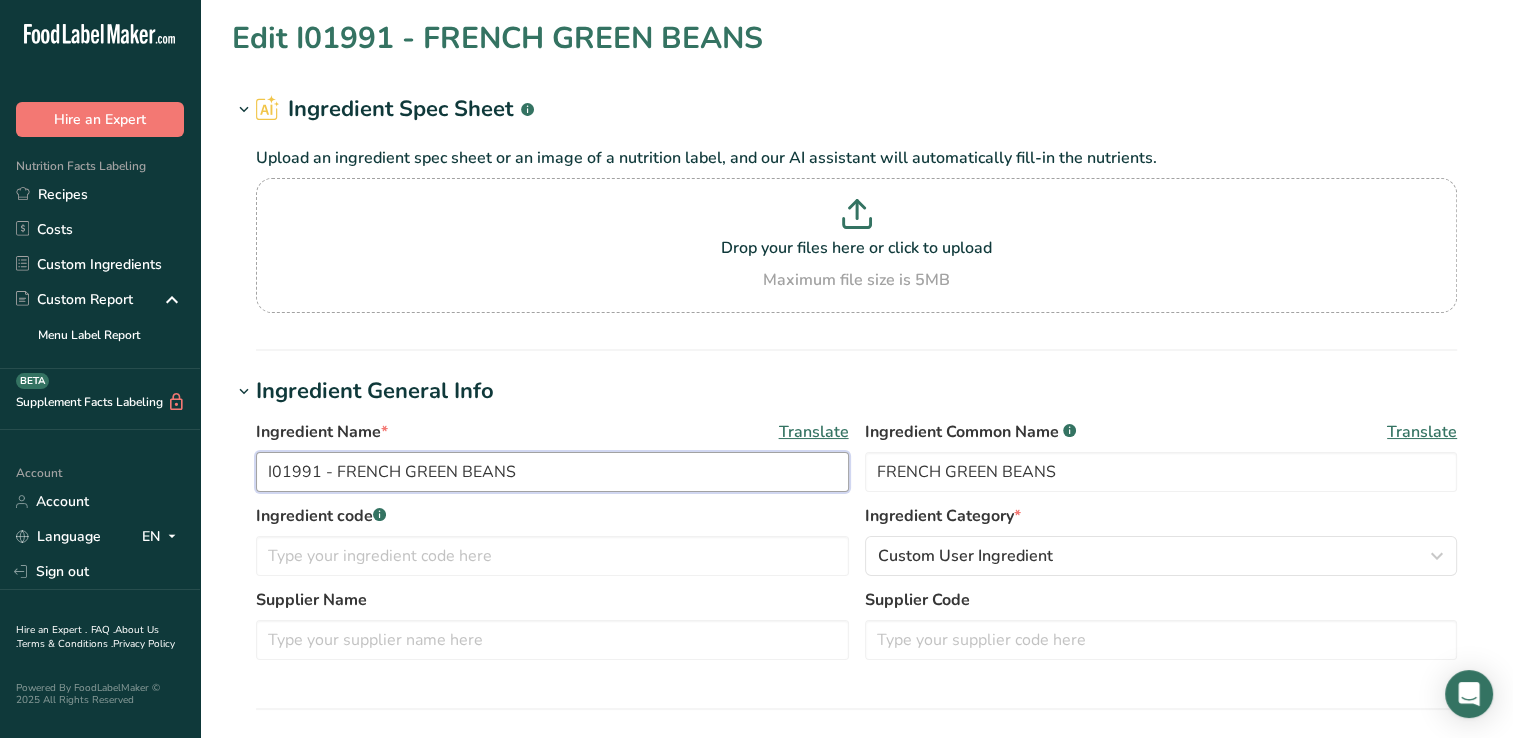 scroll, scrollTop: 794, scrollLeft: 0, axis: vertical 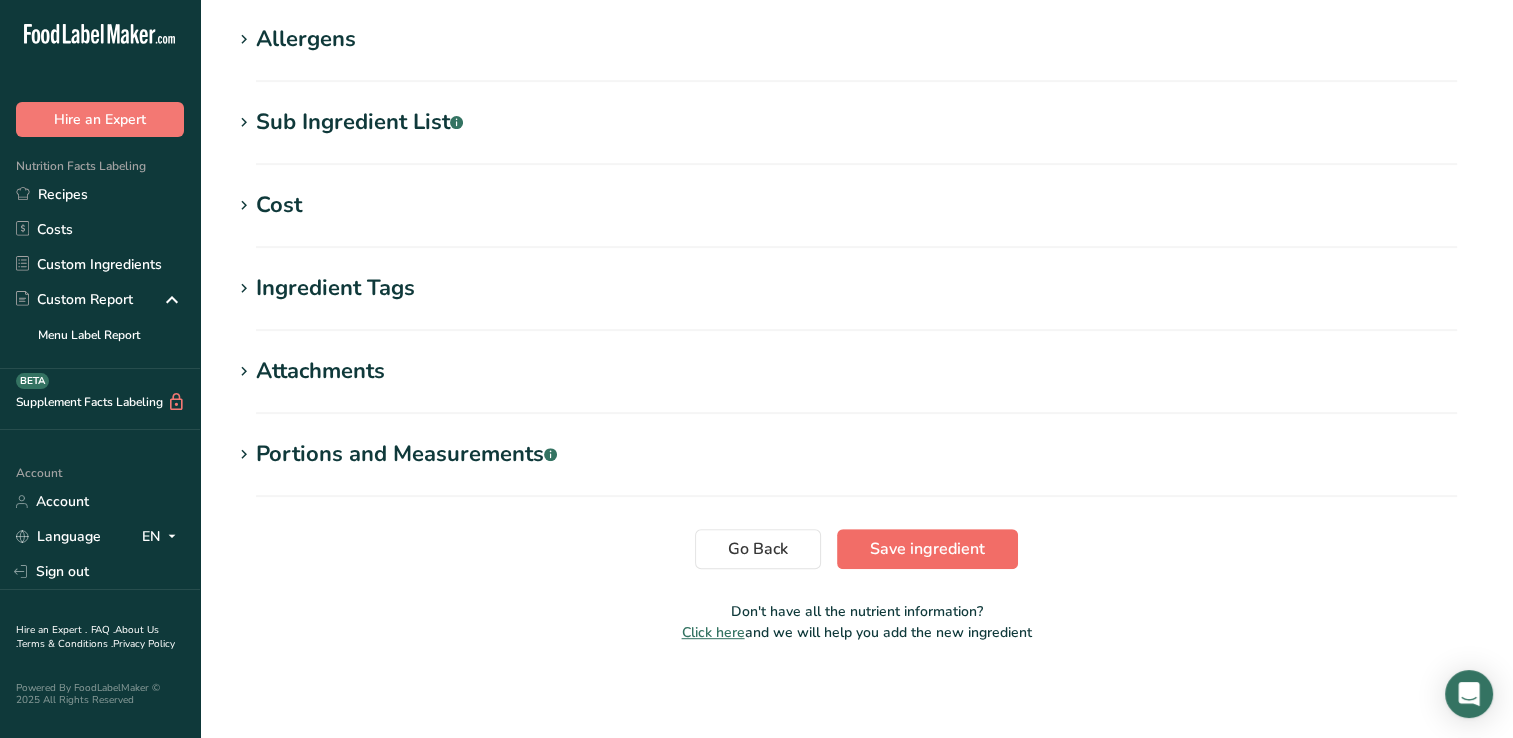 type on "I01991 - FRENCH GREEN BEANS" 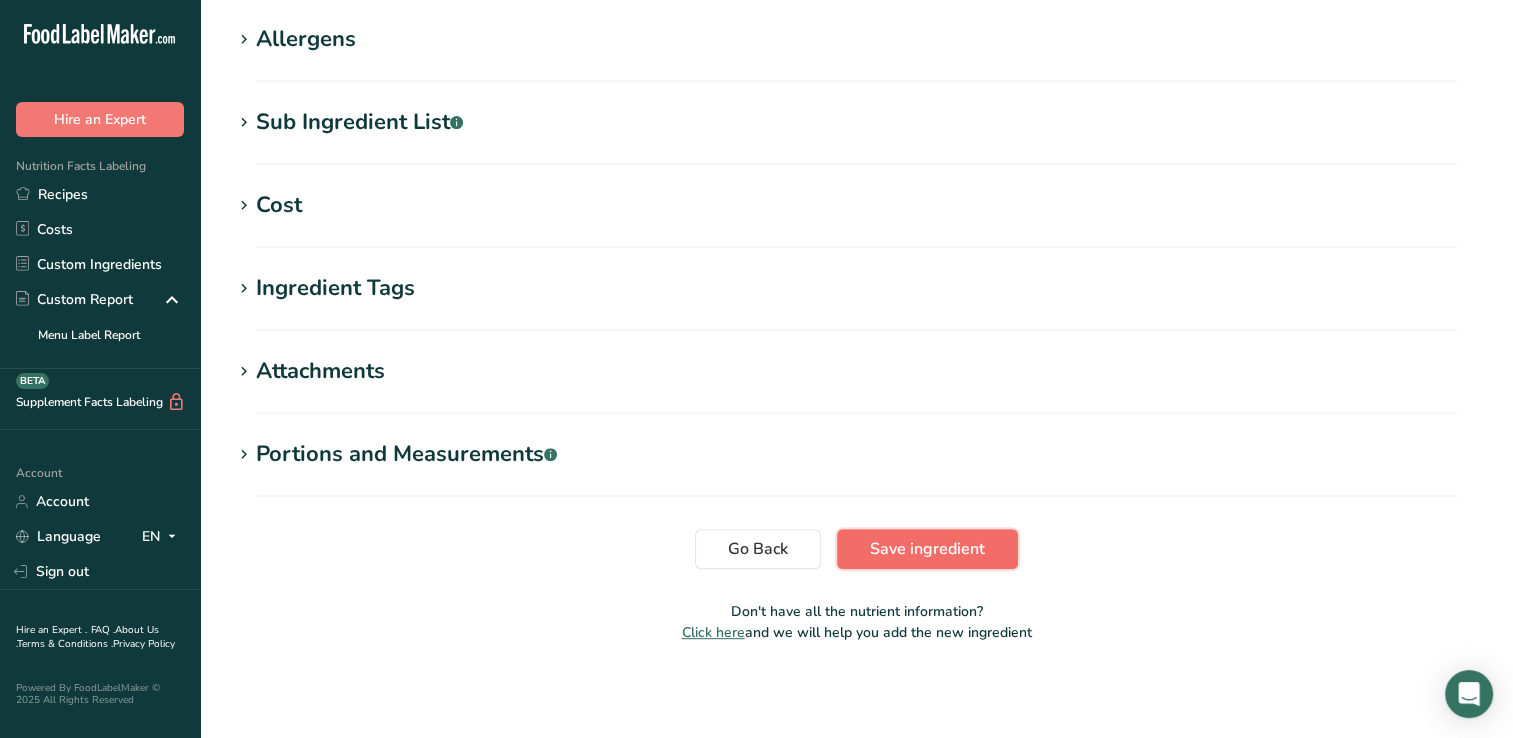 click on "Save ingredient" at bounding box center (927, 549) 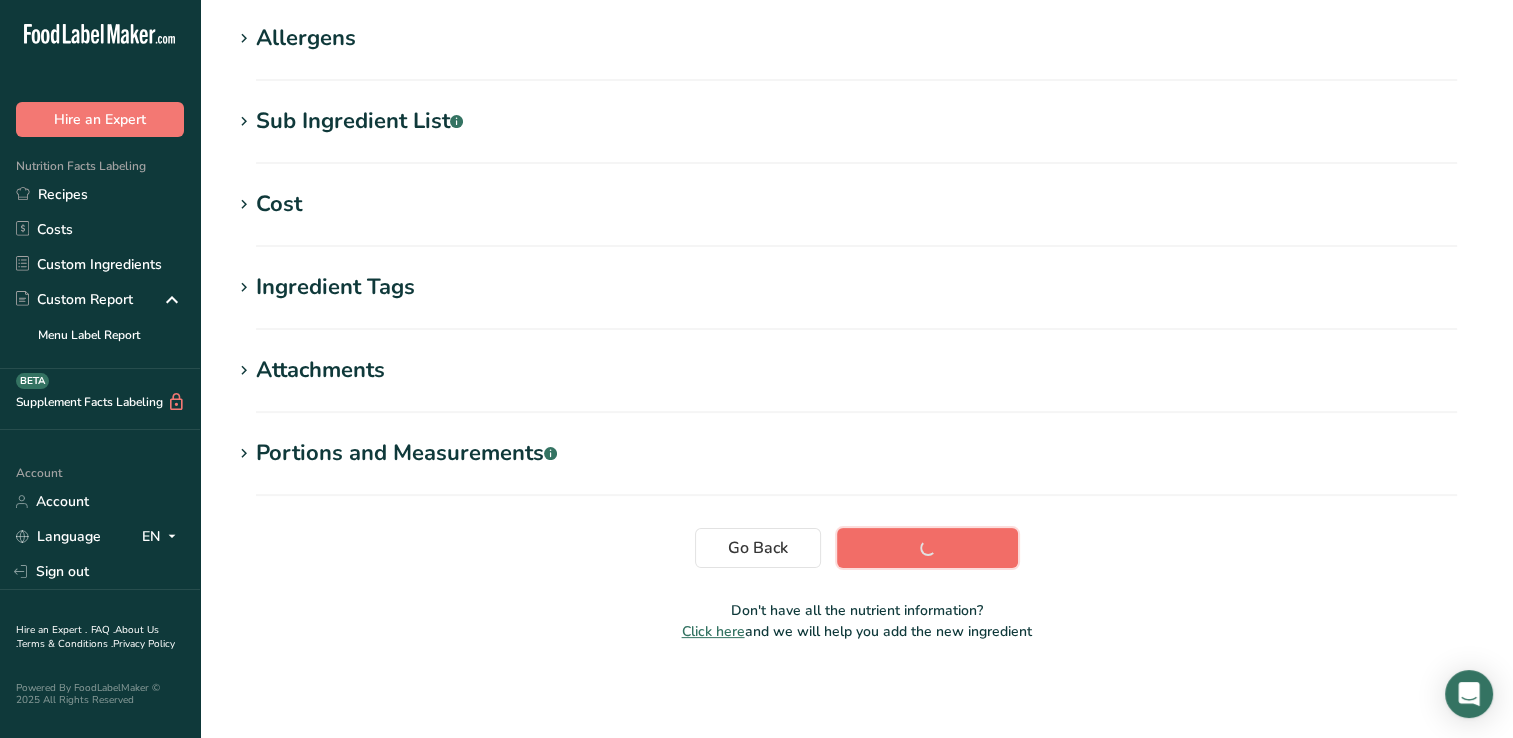 scroll, scrollTop: 320, scrollLeft: 0, axis: vertical 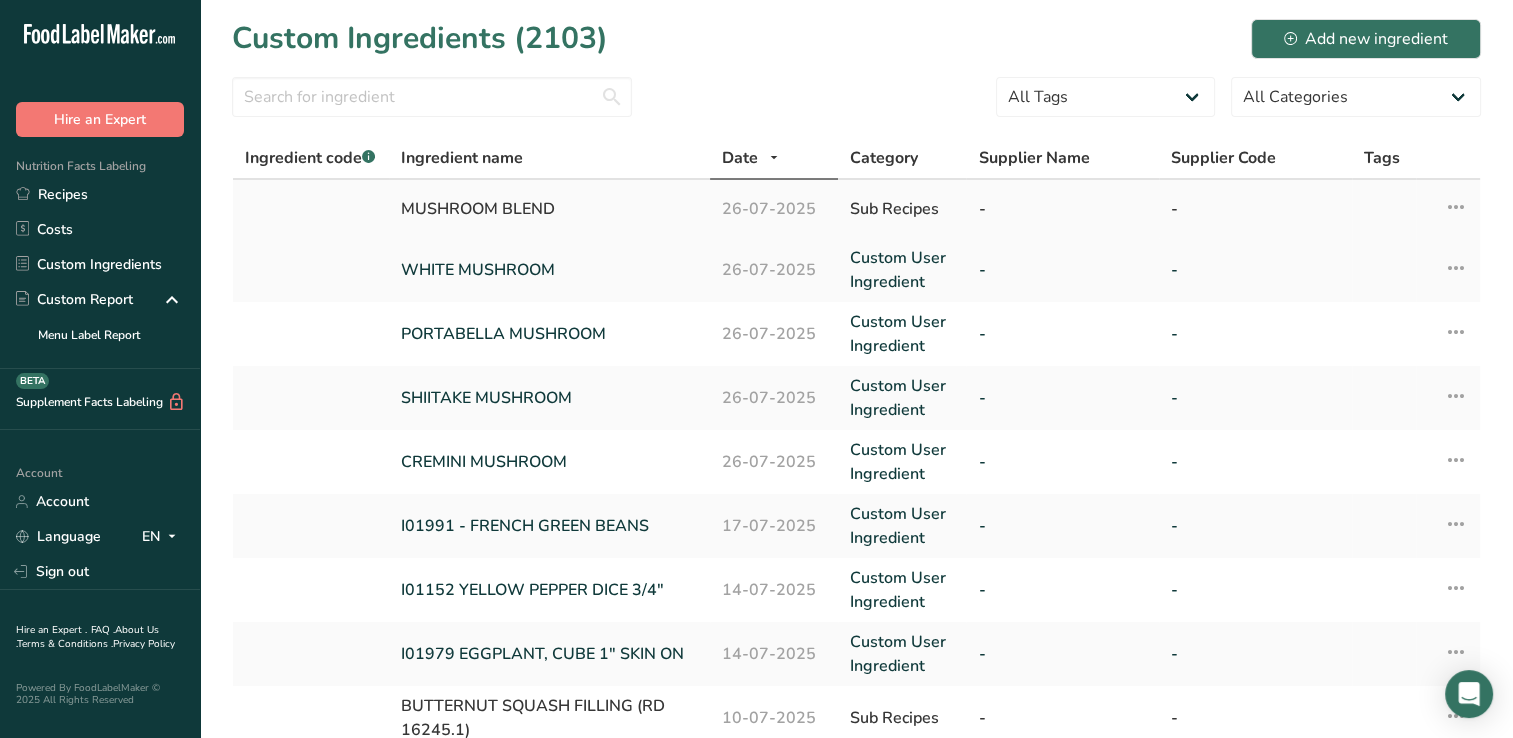 click on "MUSHROOM BLEND" at bounding box center (549, 209) 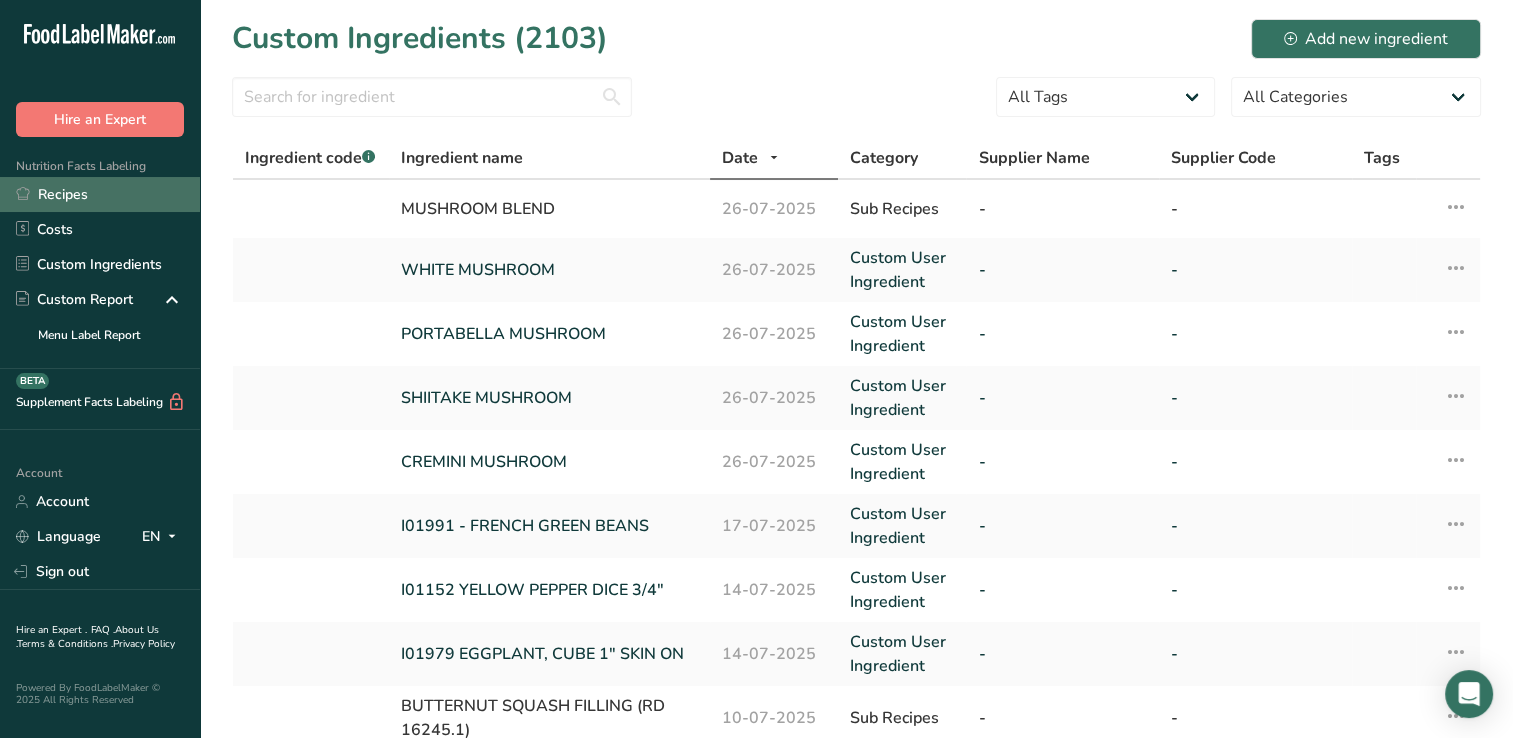 click on "Recipes" at bounding box center (100, 194) 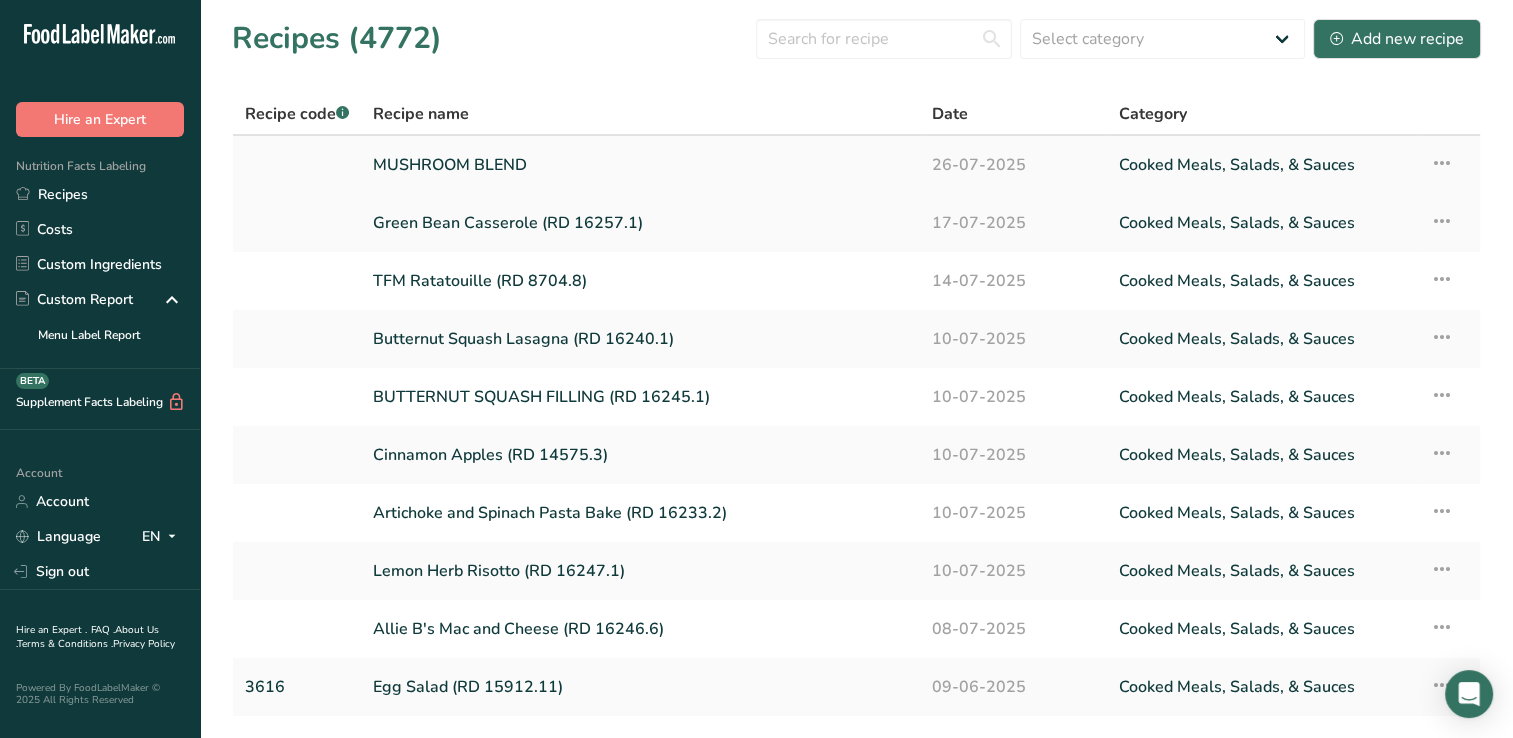 click on "MUSHROOM BLEND" at bounding box center [640, 165] 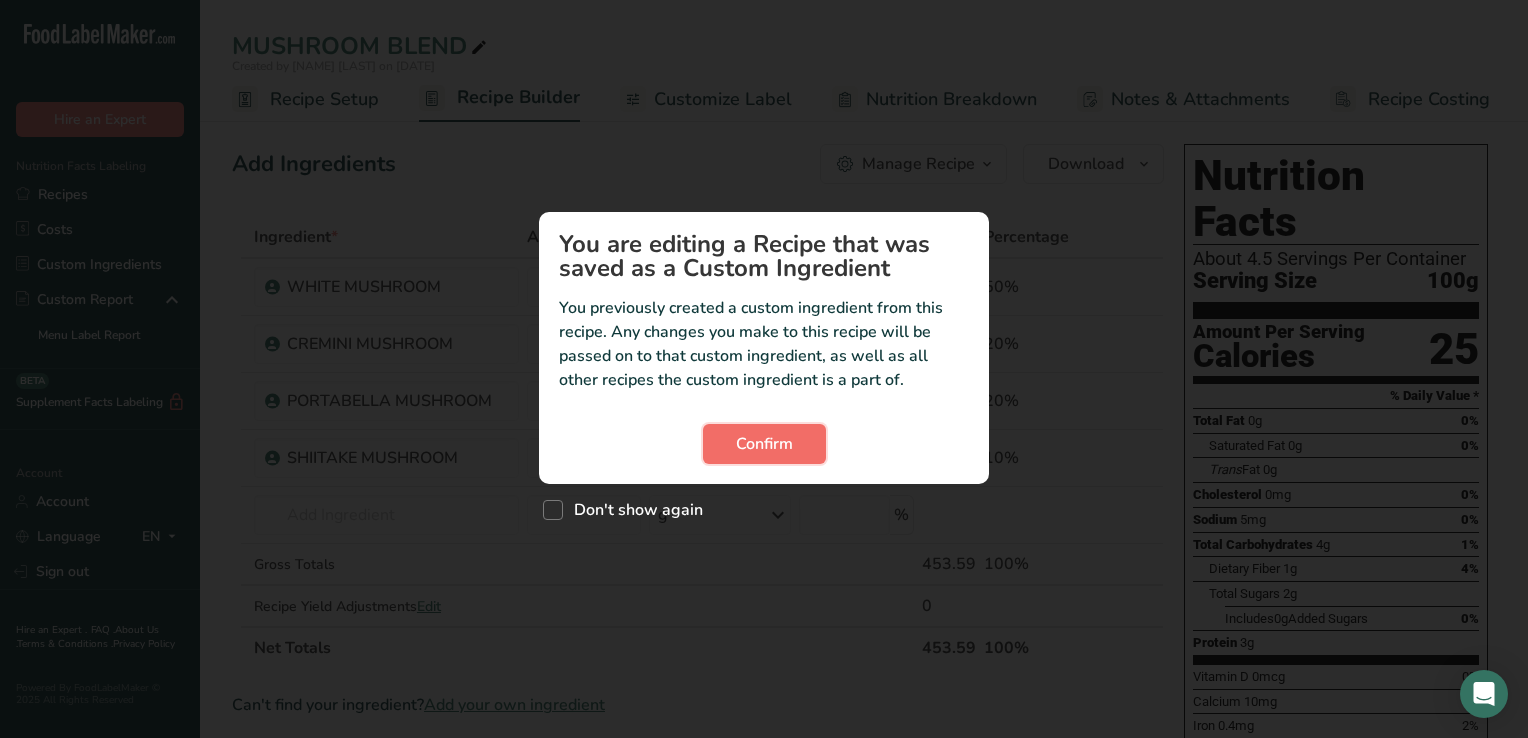 click on "Confirm" at bounding box center (764, 444) 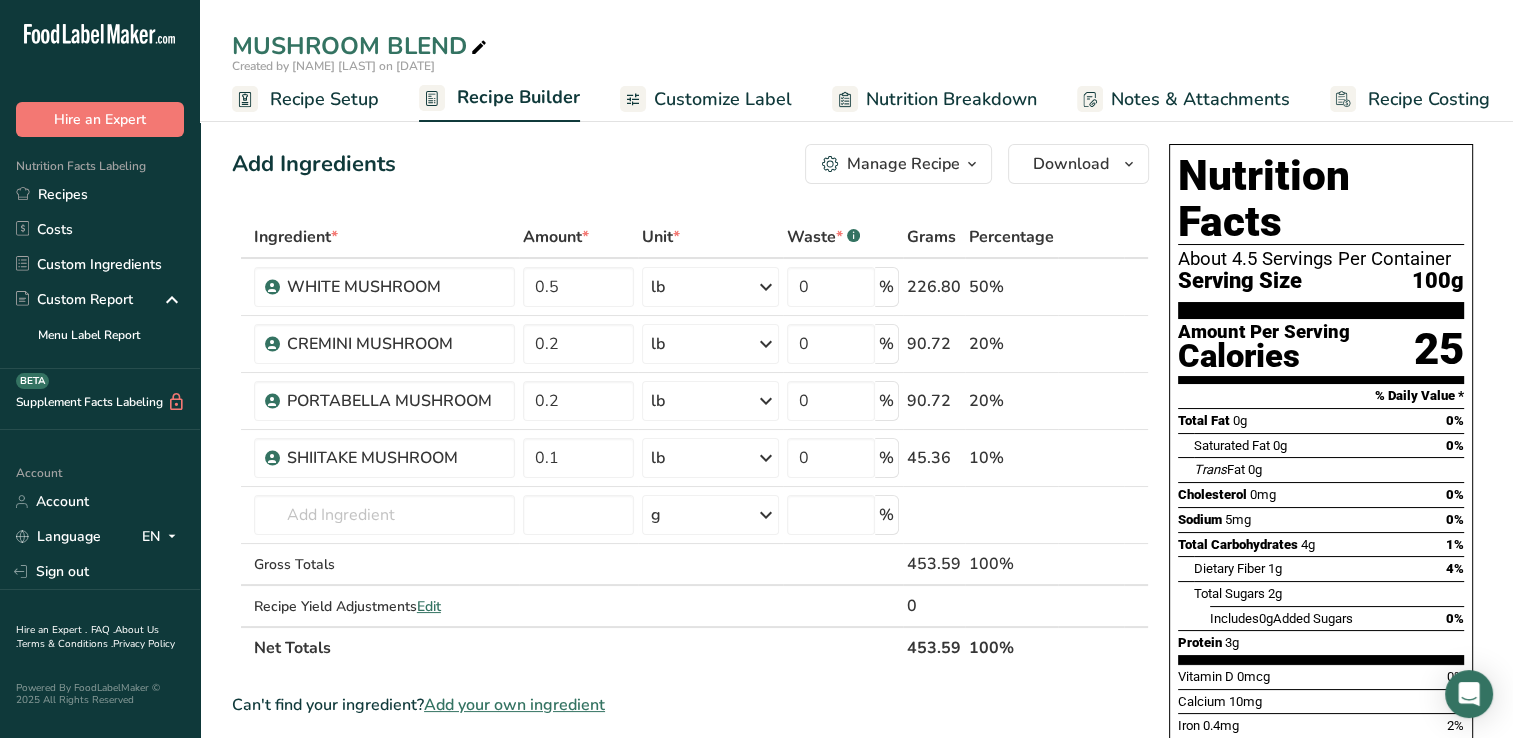 click on "Recipe Setup" at bounding box center (324, 99) 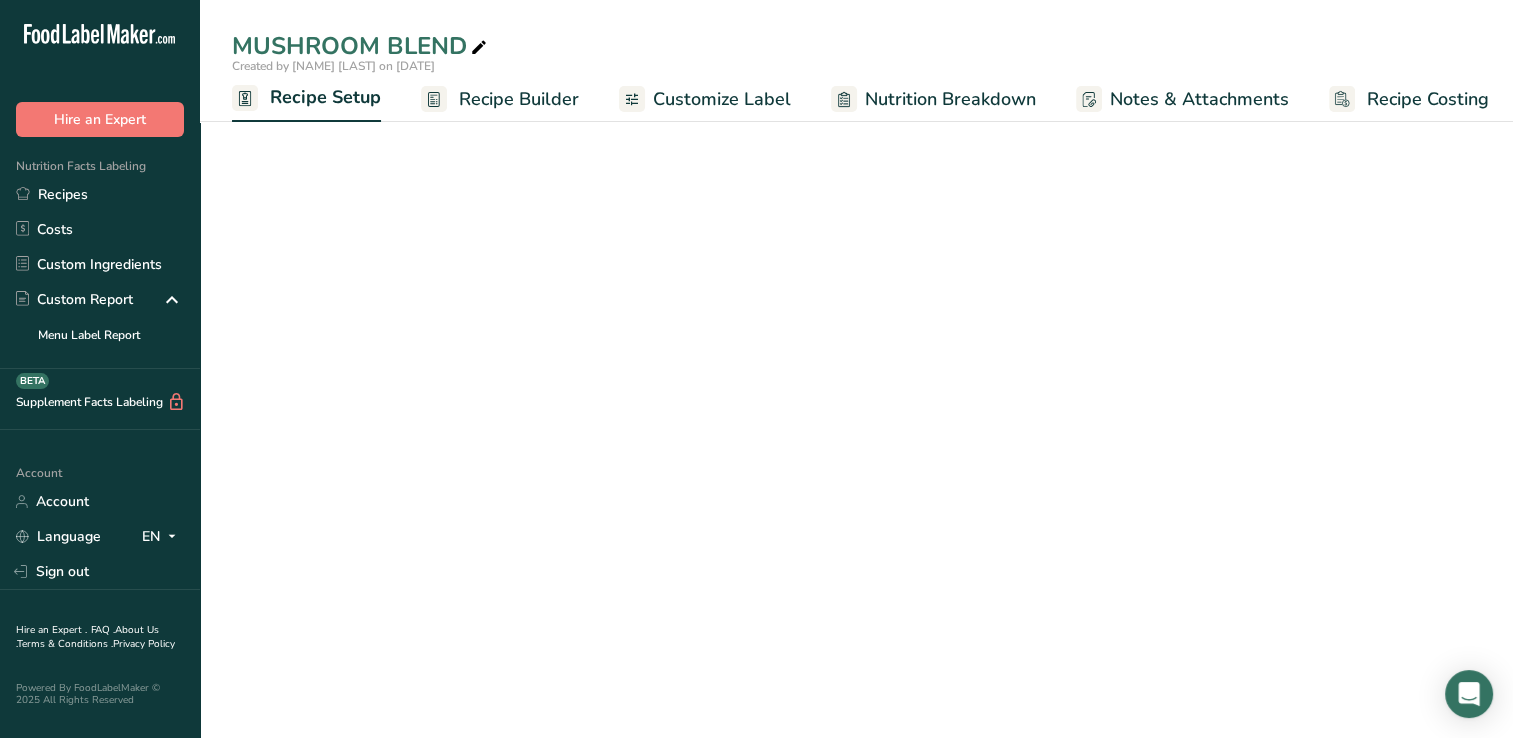 scroll, scrollTop: 0, scrollLeft: 7, axis: horizontal 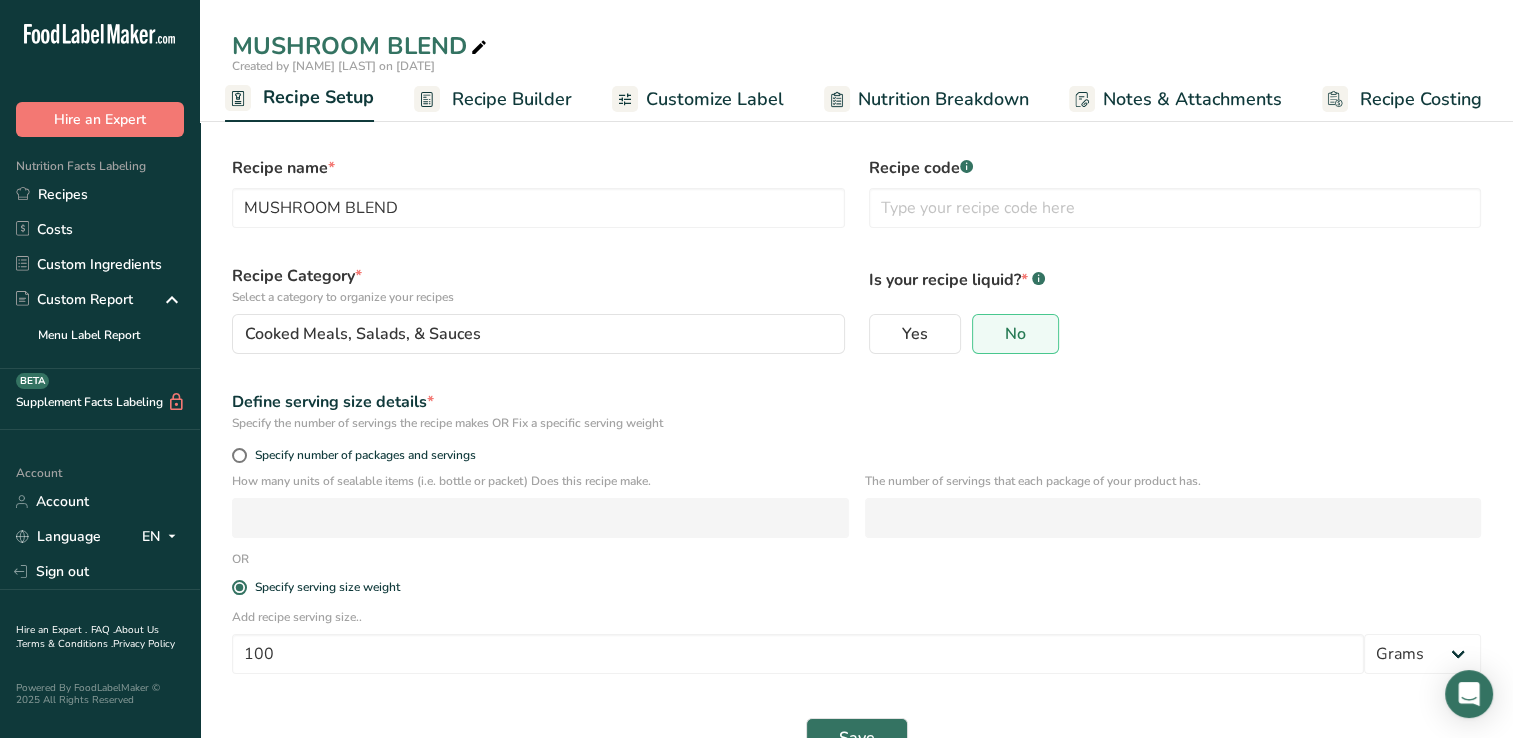 click at bounding box center [479, 48] 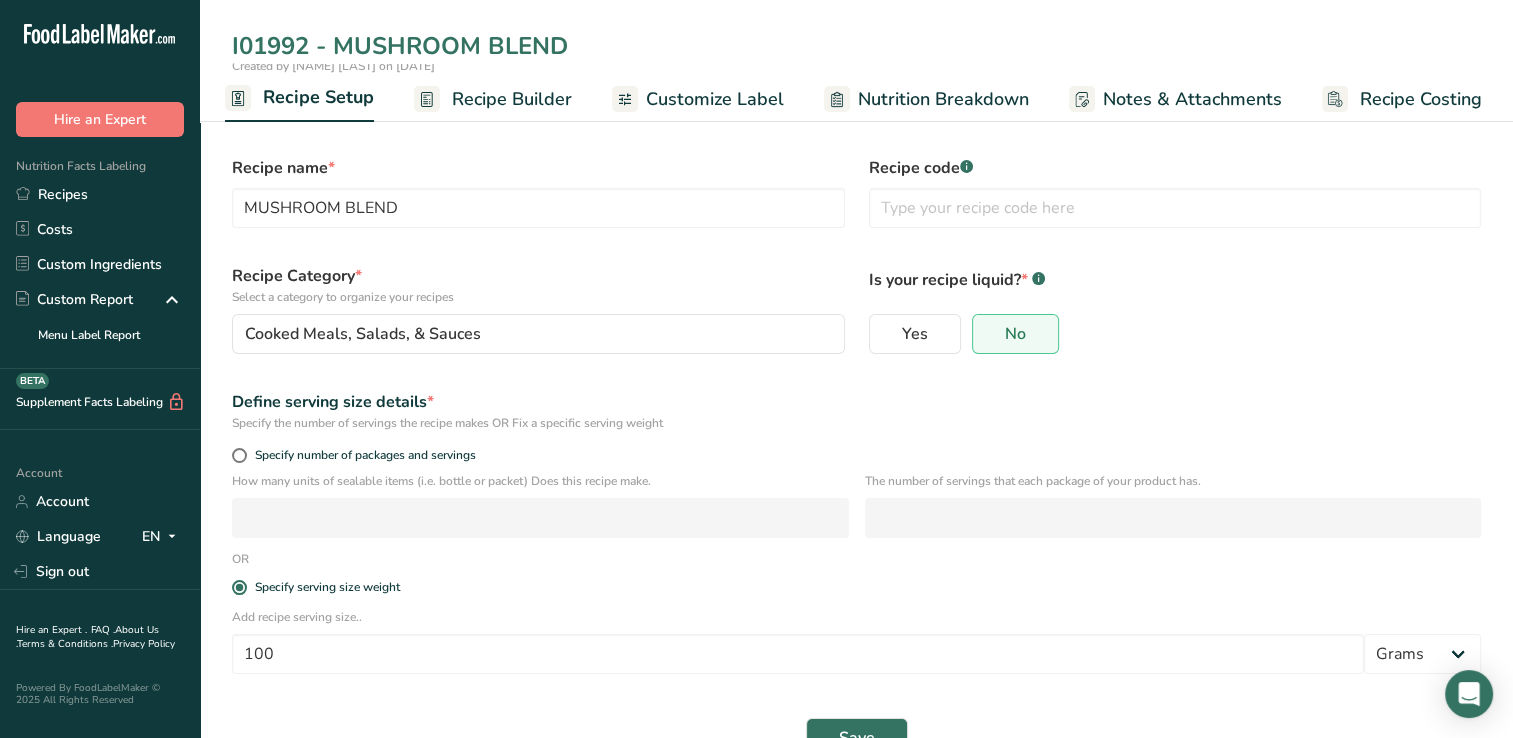 type on "I01992 - MUSHROOM BLEND" 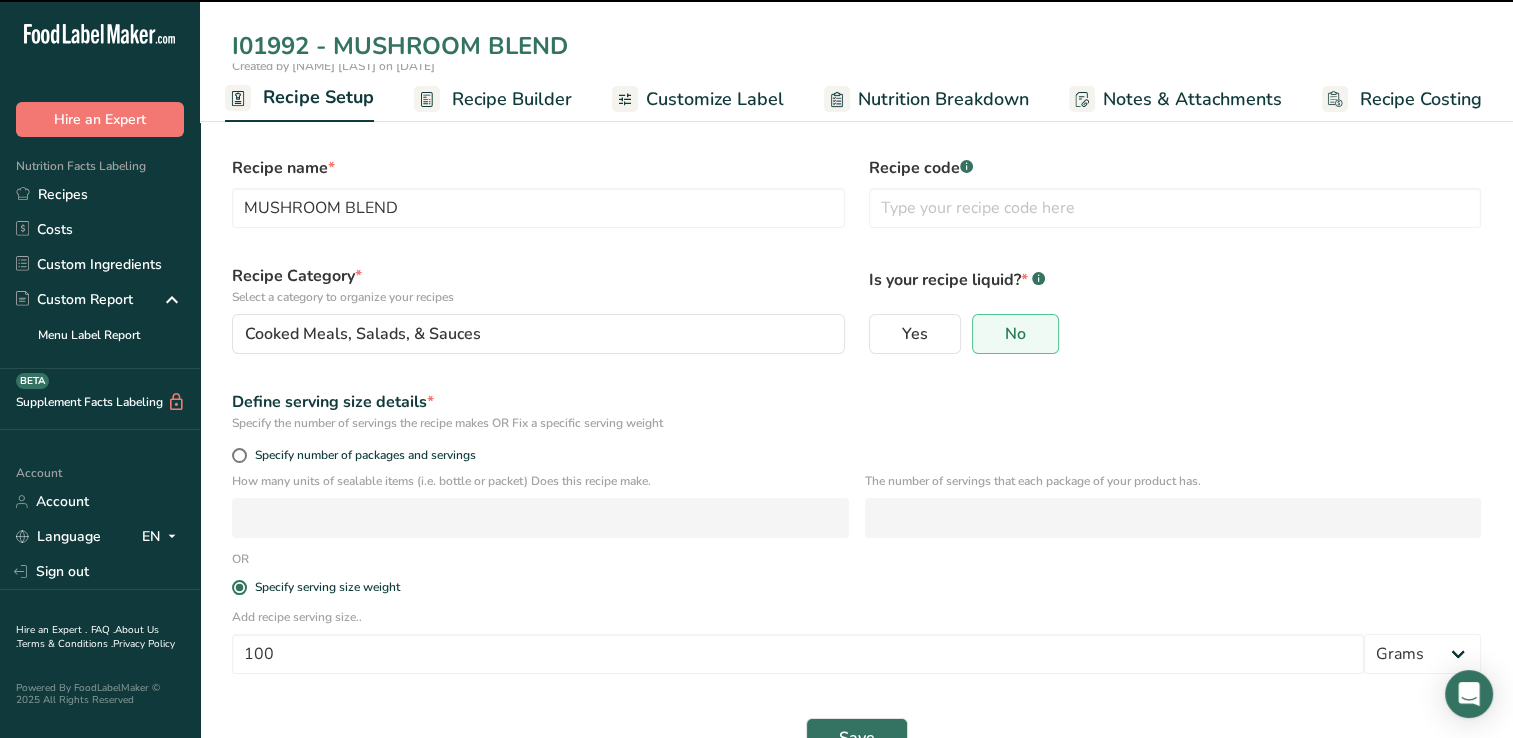 type on "I01992 - MUSHROOM BLEND" 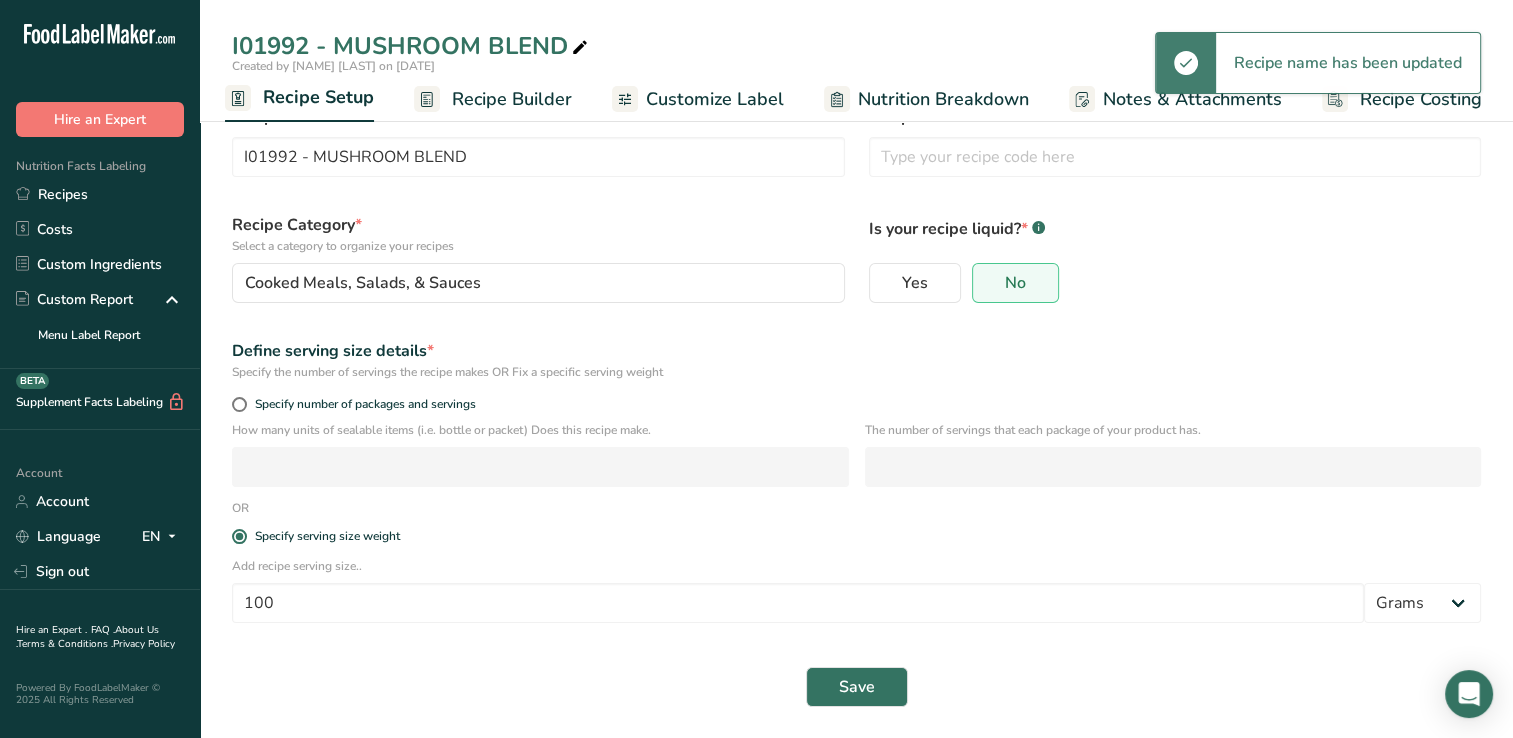 scroll, scrollTop: 52, scrollLeft: 0, axis: vertical 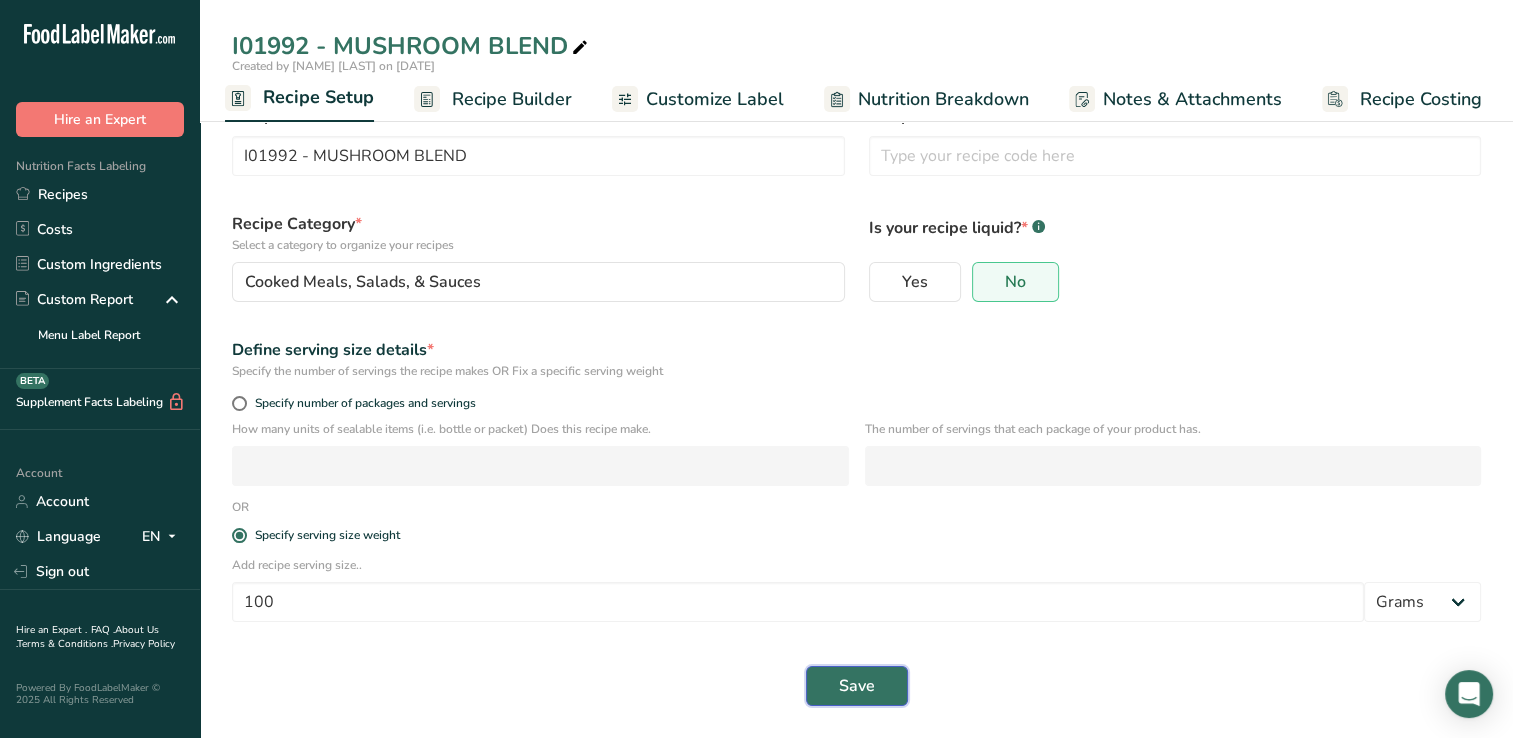 click on "Save" at bounding box center [857, 686] 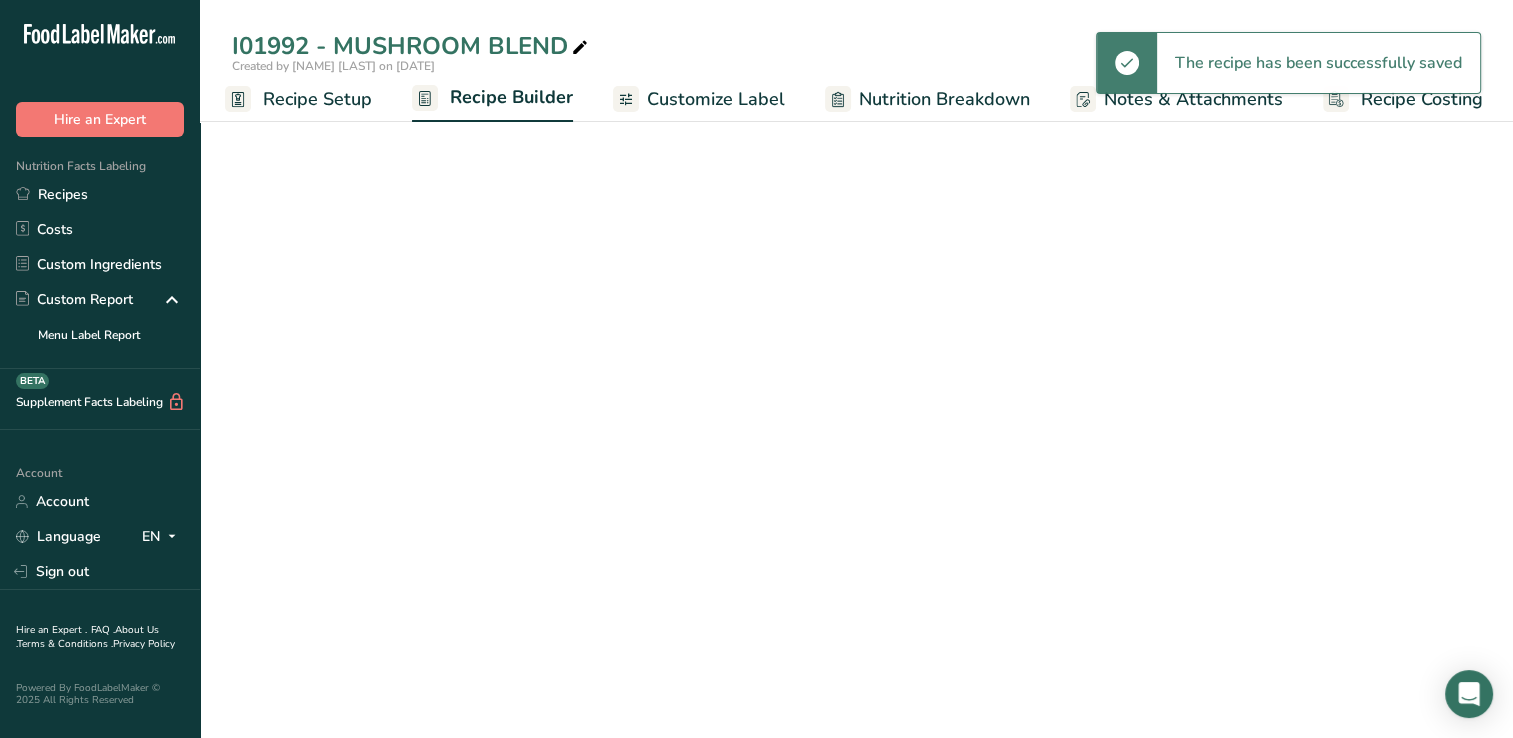 scroll, scrollTop: 0, scrollLeft: 0, axis: both 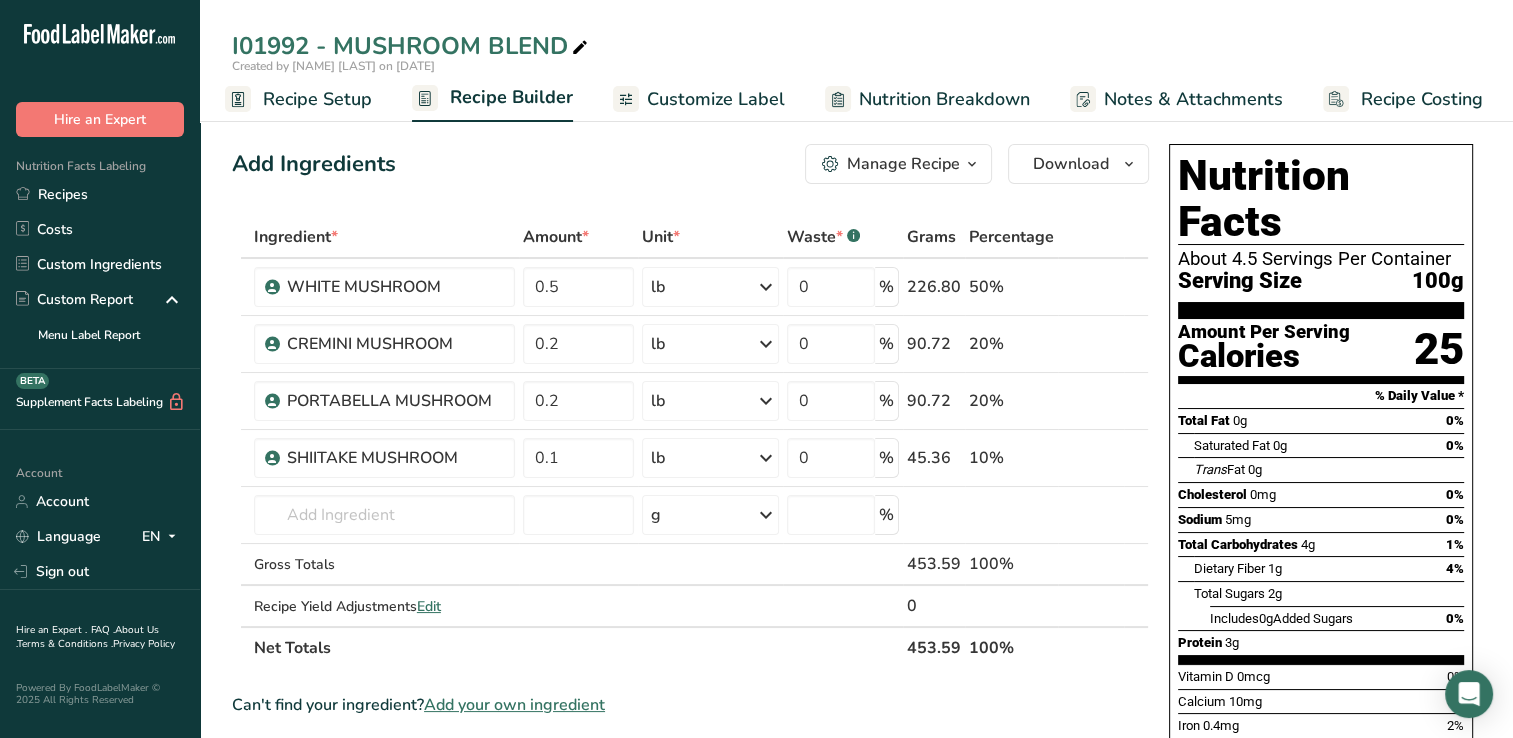 click on "Customize Label" at bounding box center [716, 99] 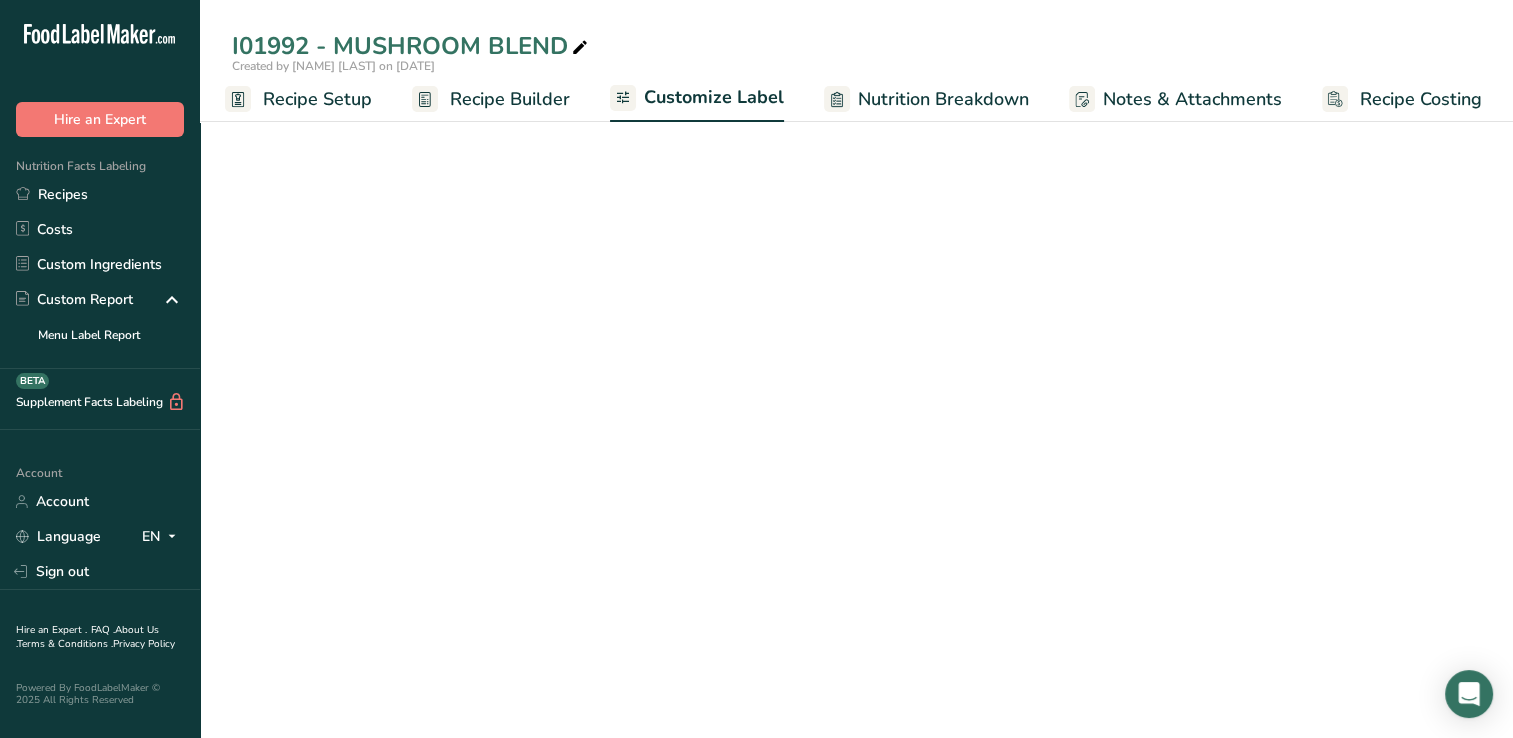 scroll, scrollTop: 0, scrollLeft: 8, axis: horizontal 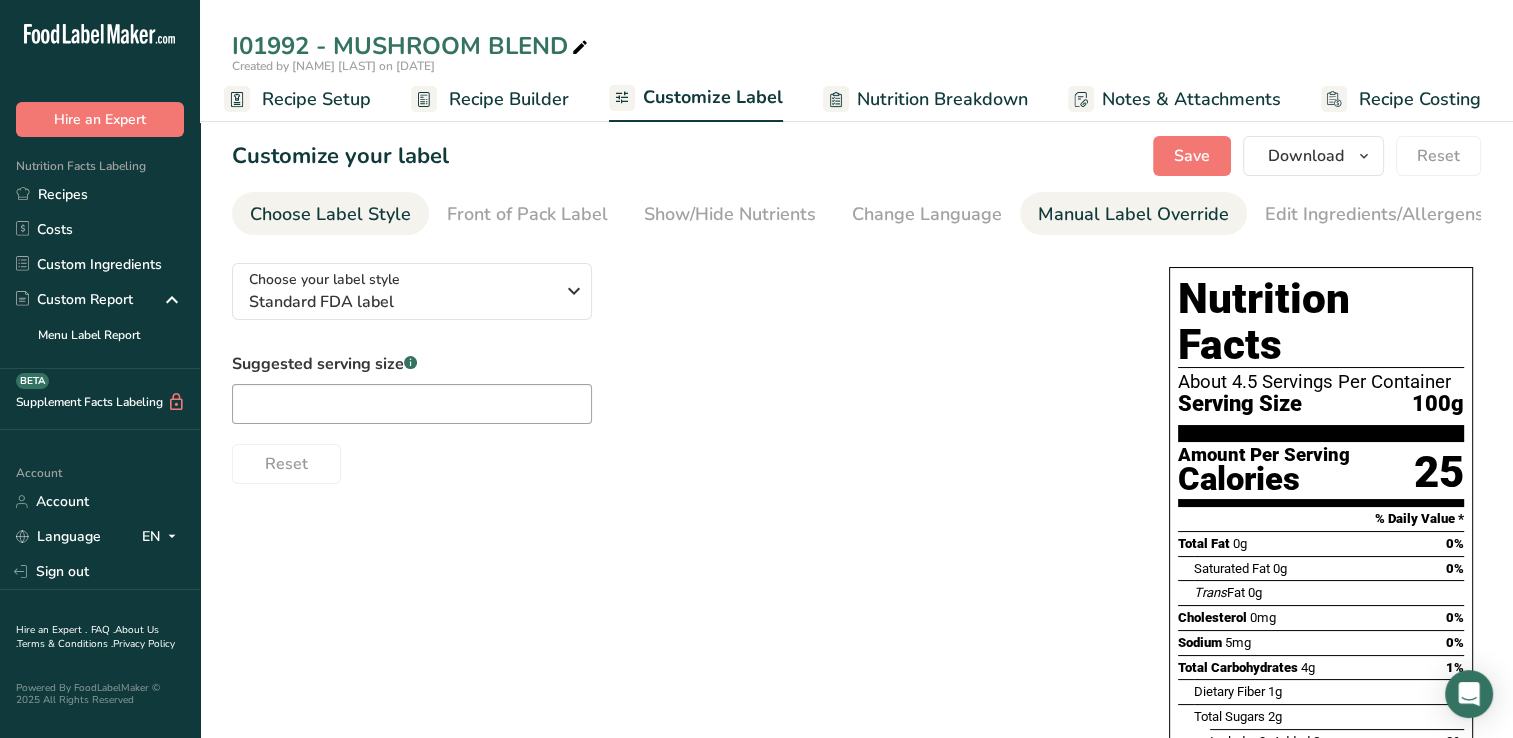 click on "Manual Label Override" at bounding box center (1133, 213) 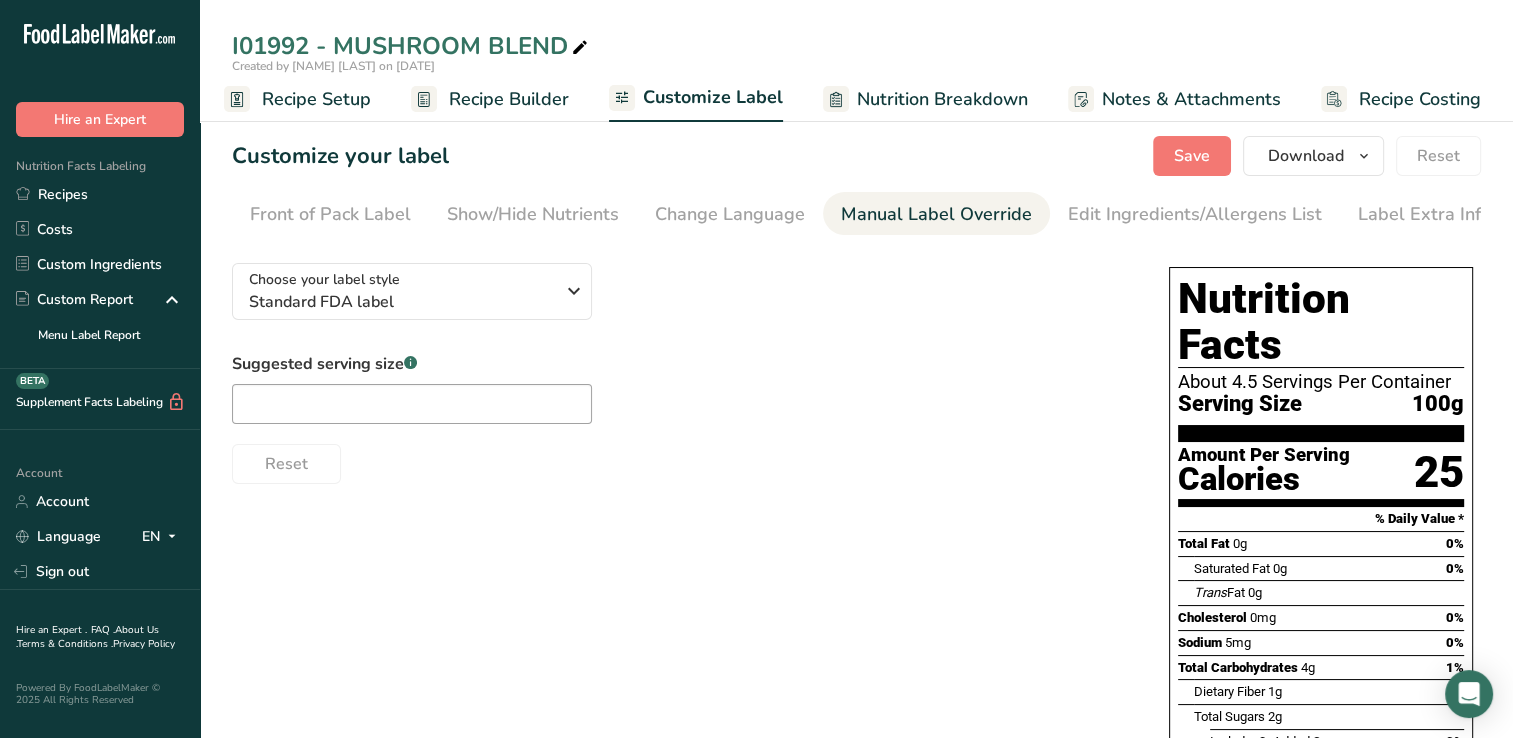 scroll, scrollTop: 0, scrollLeft: 204, axis: horizontal 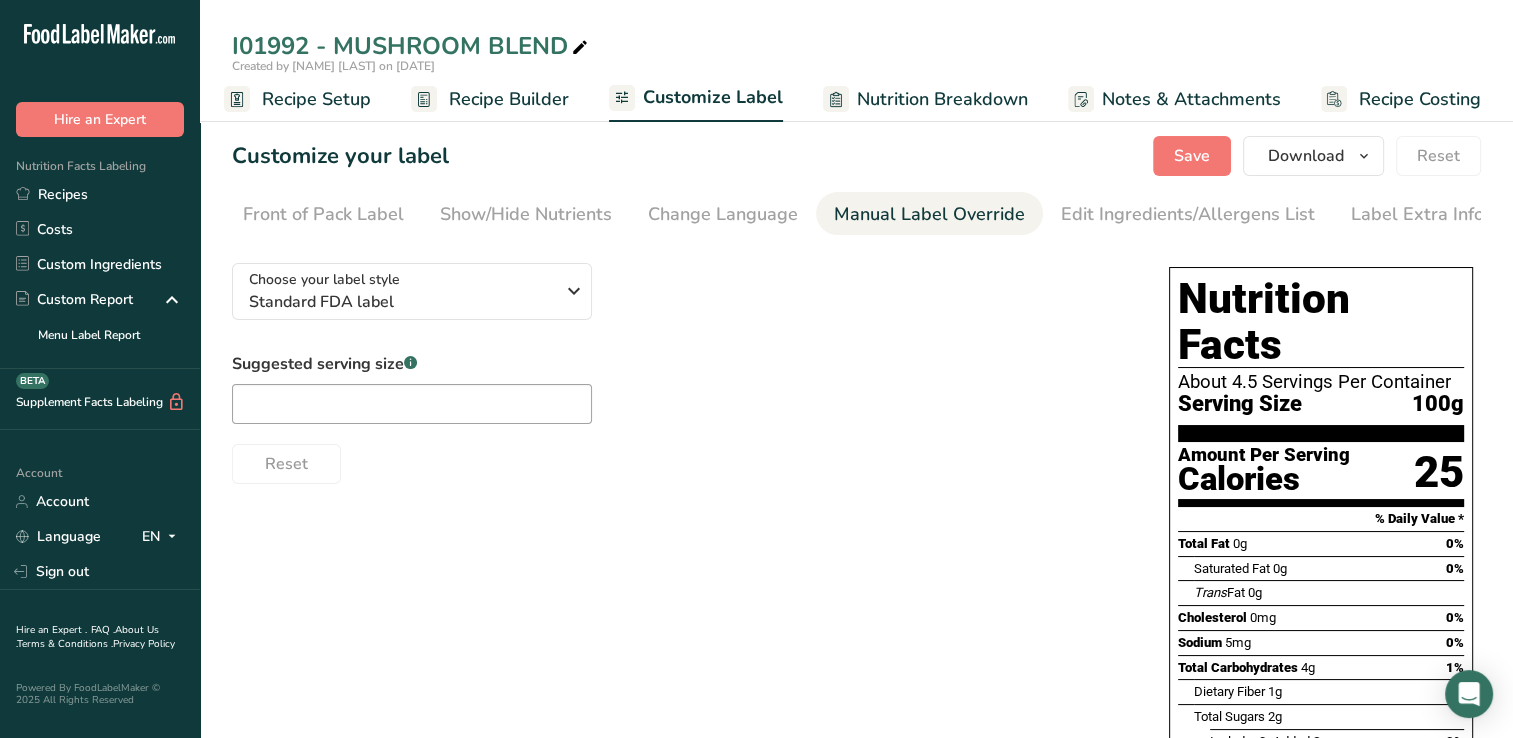 click on "Manual Label Override" at bounding box center (929, 214) 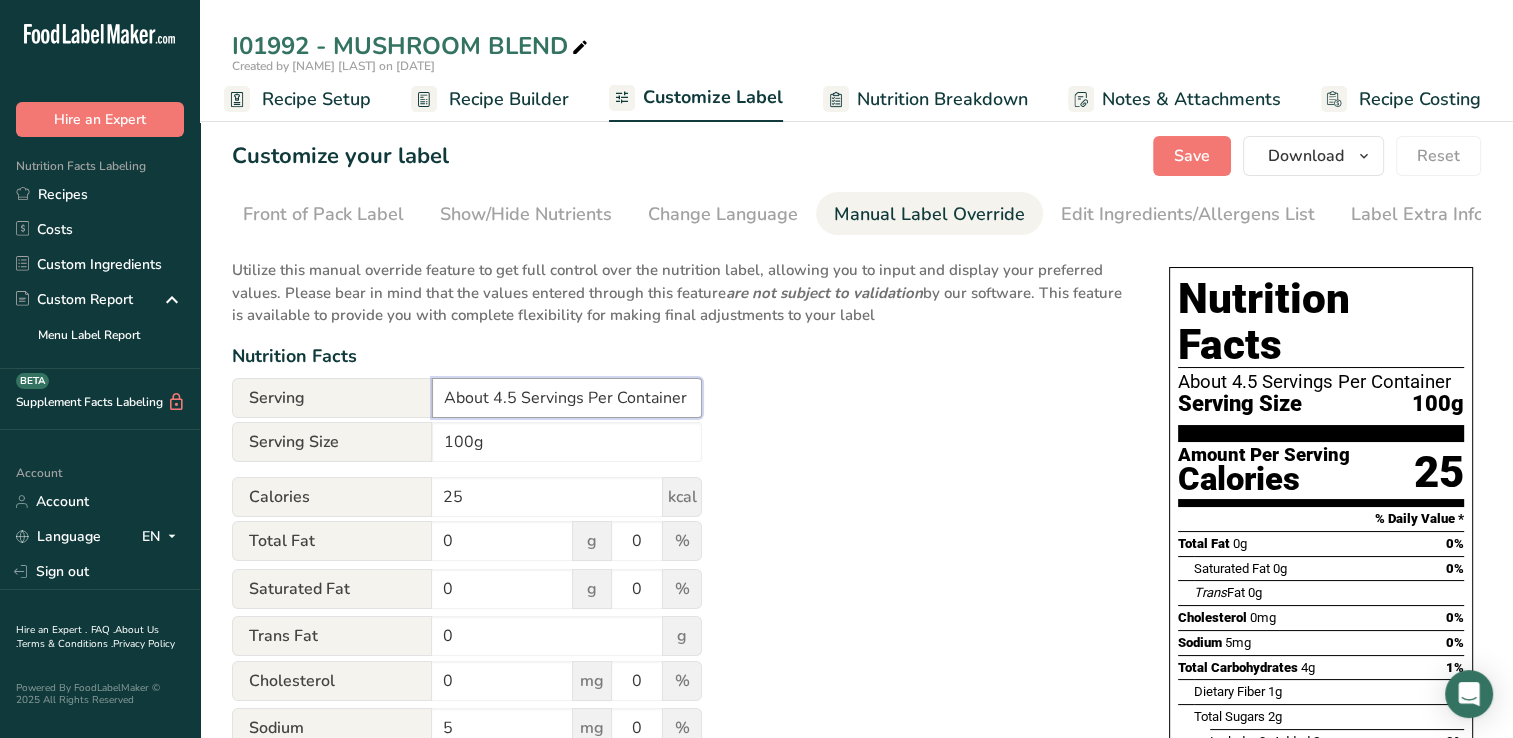 click on "About 4.5 Servings Per Container" at bounding box center [567, 398] 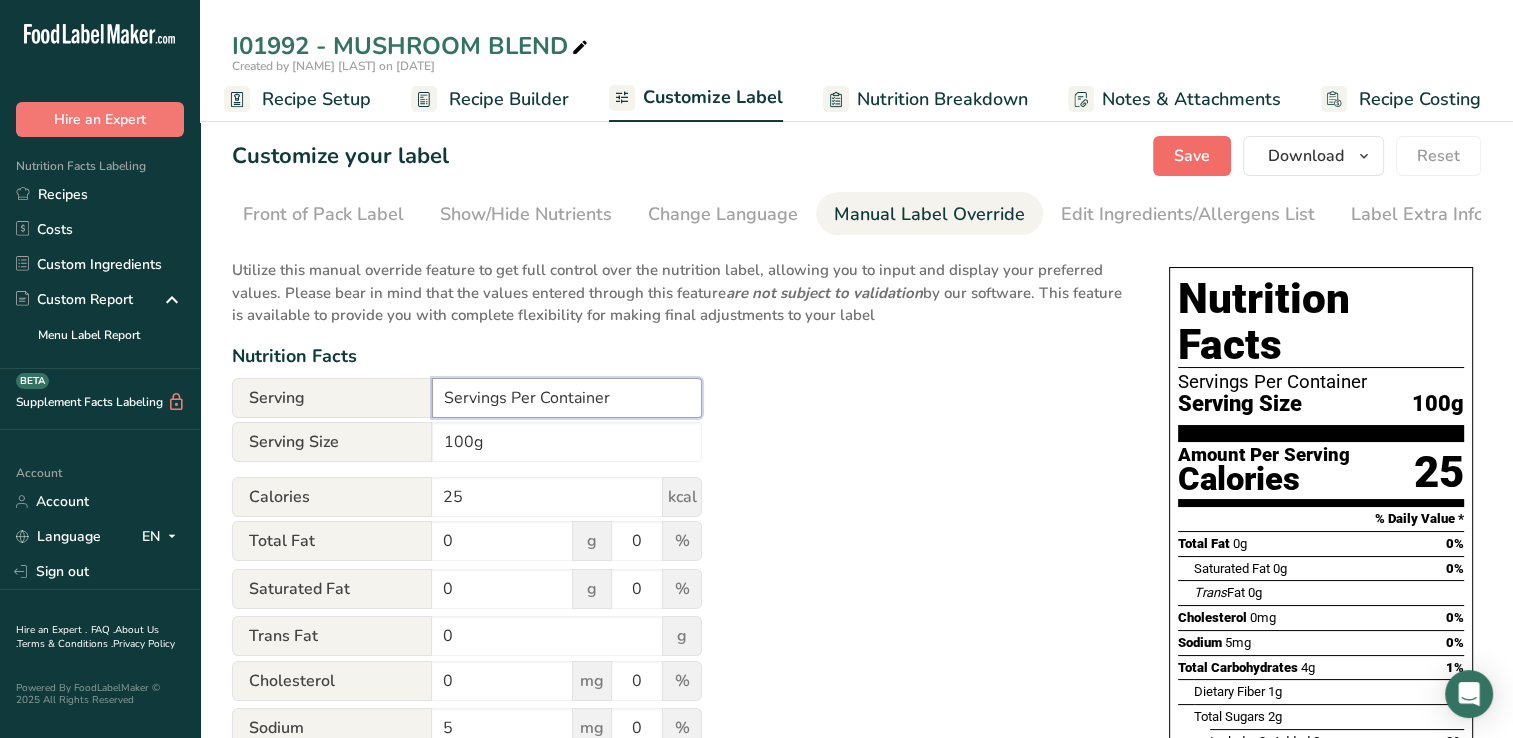 type on "Servings Per Container" 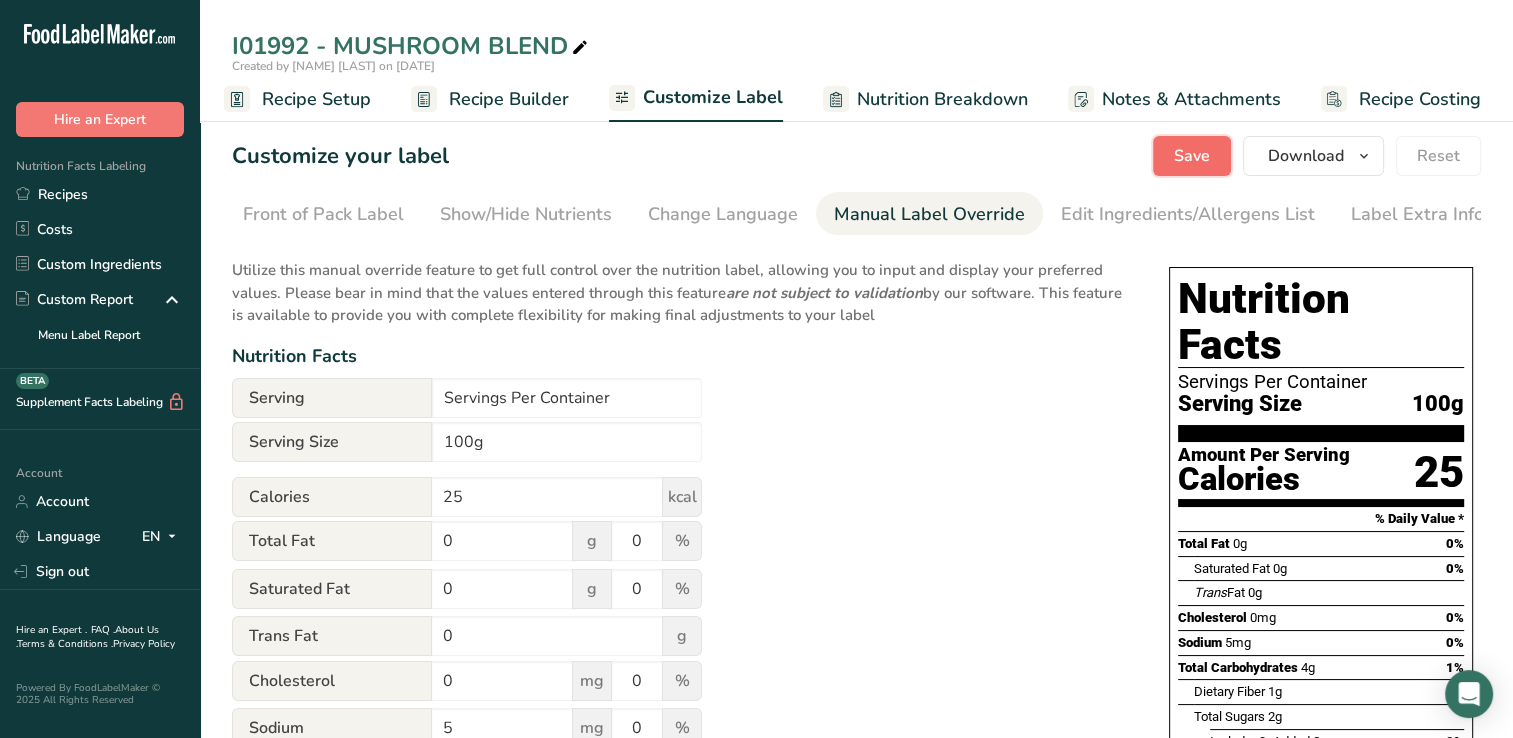 click on "Save" at bounding box center [1192, 156] 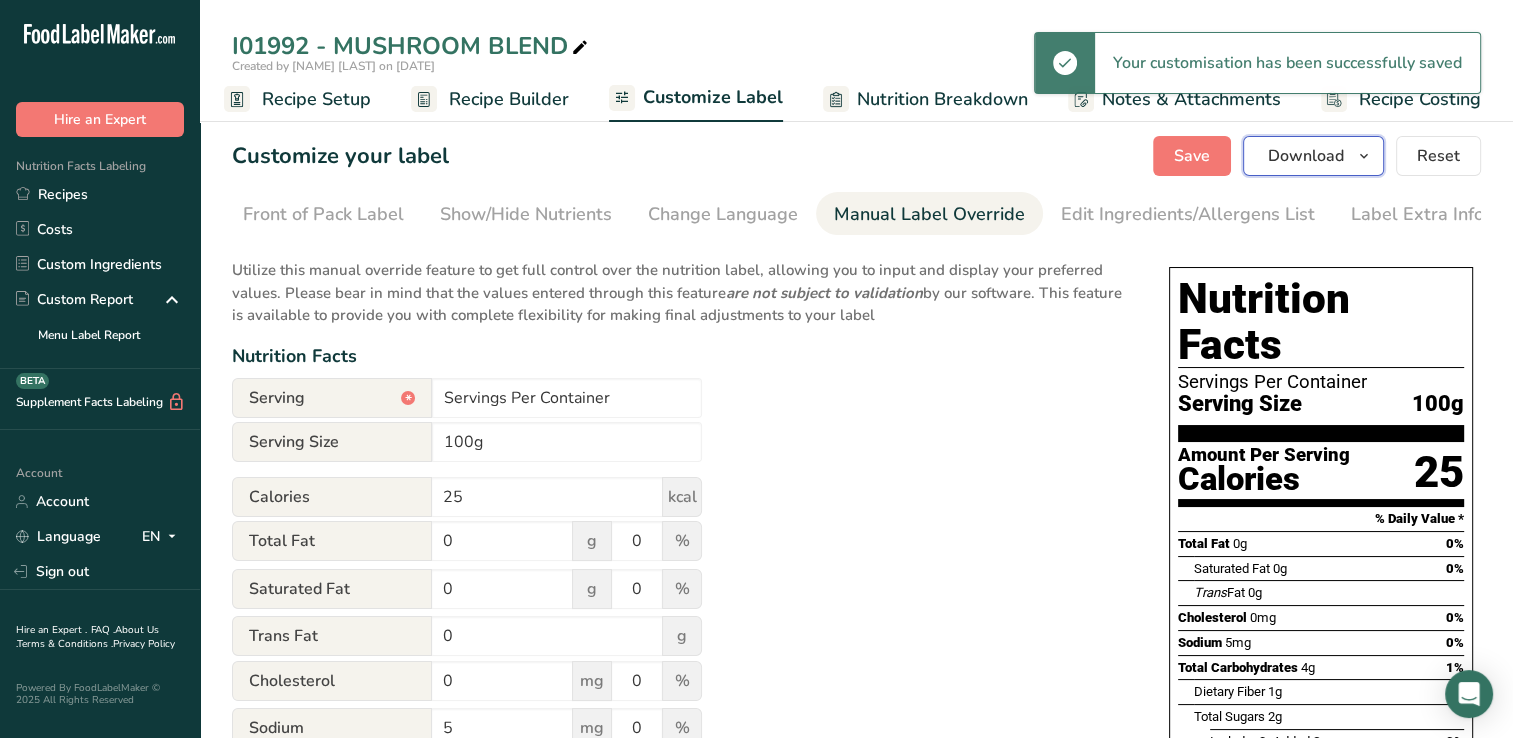 click on "Download" at bounding box center [1306, 156] 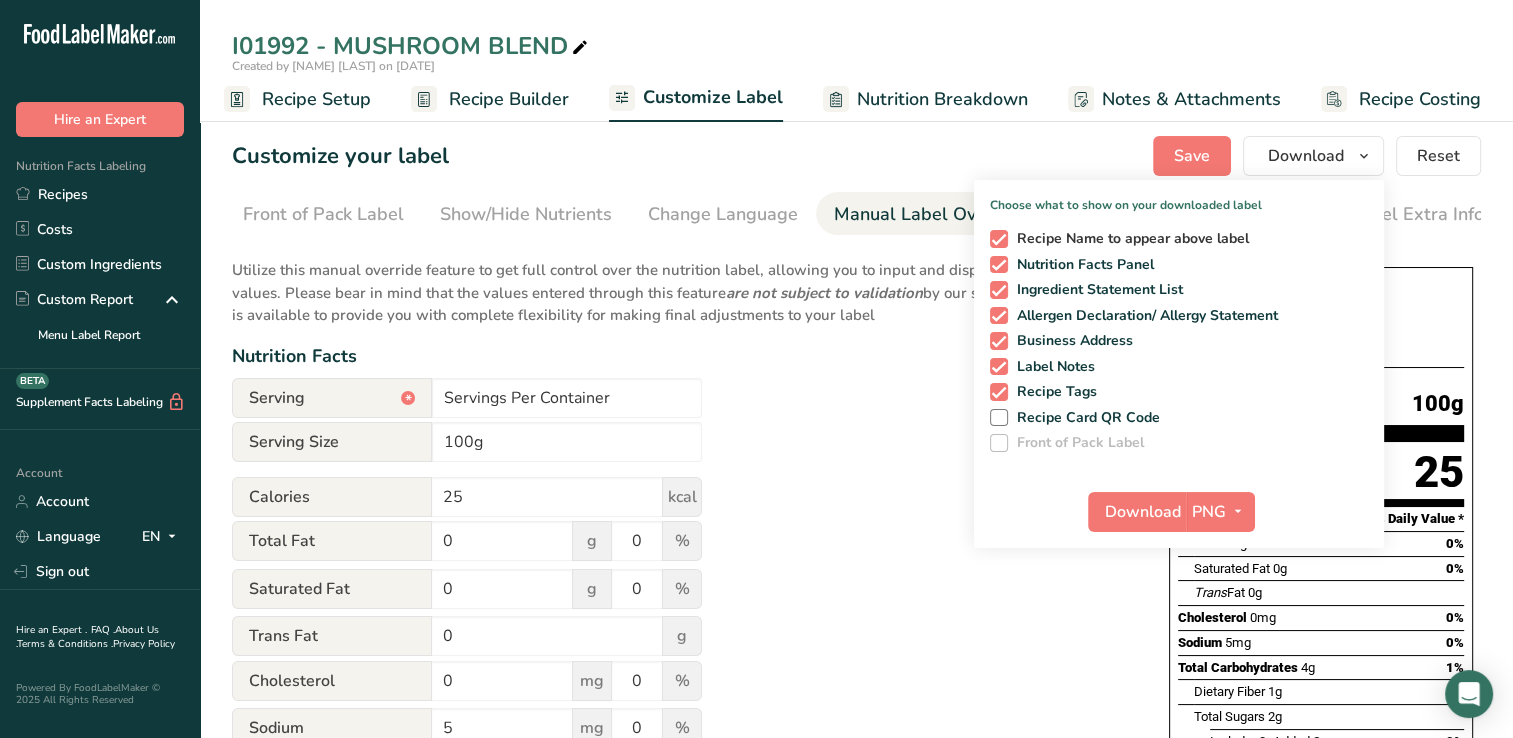 drag, startPoint x: 1172, startPoint y: 238, endPoint x: 1091, endPoint y: 244, distance: 81.22192 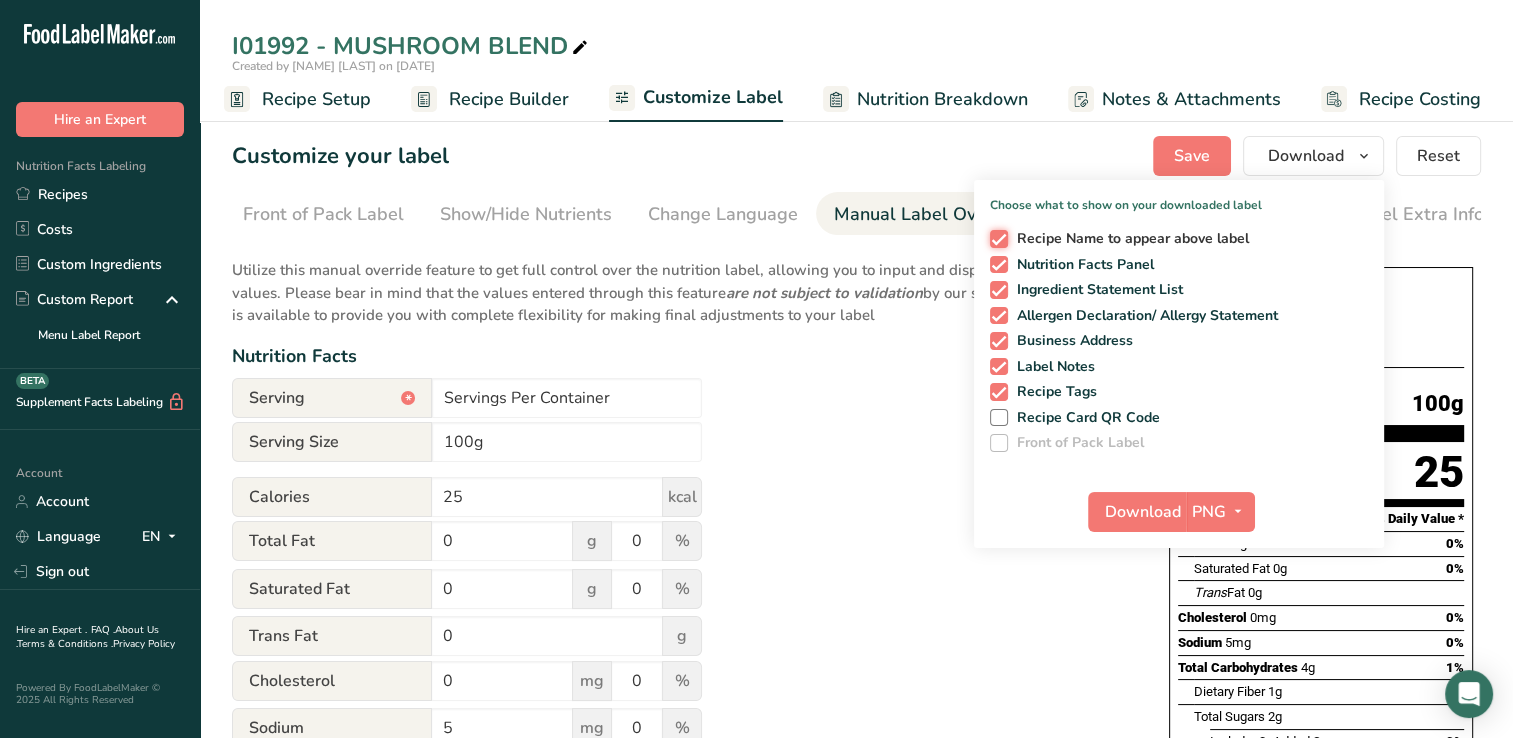 click on "Recipe Name to appear above label" at bounding box center (996, 238) 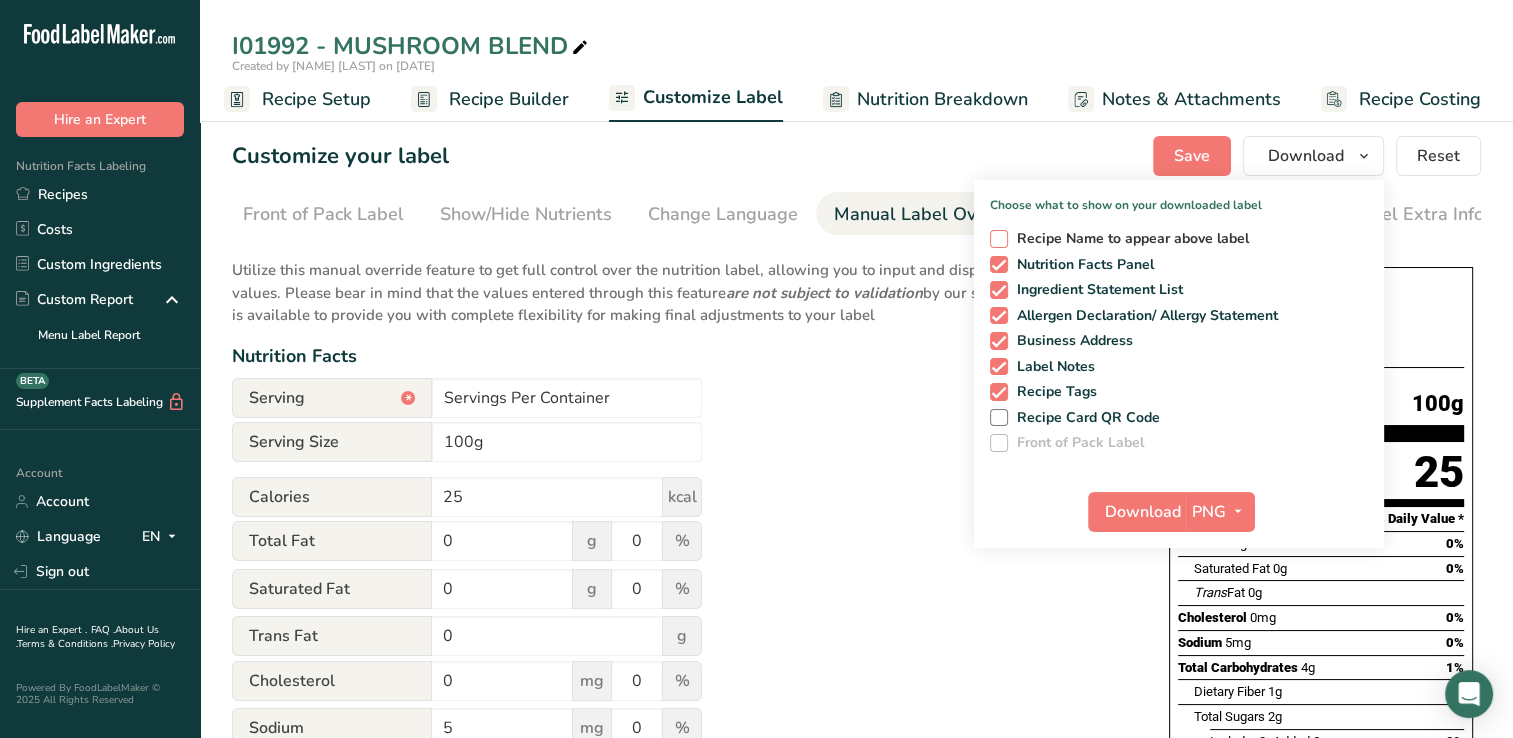 click on "Recipe Name to appear above label" at bounding box center (1129, 239) 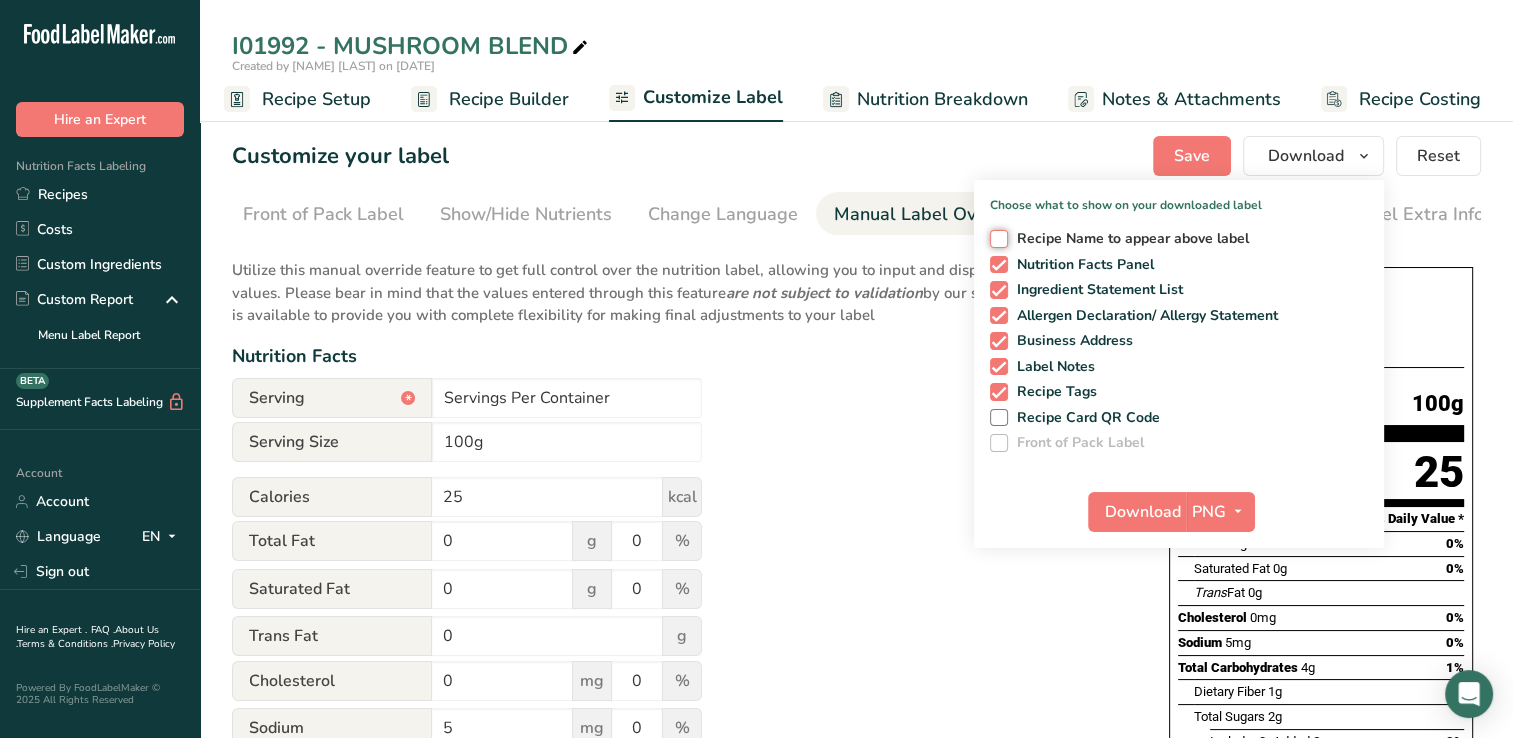 click on "Recipe Name to appear above label" at bounding box center (996, 238) 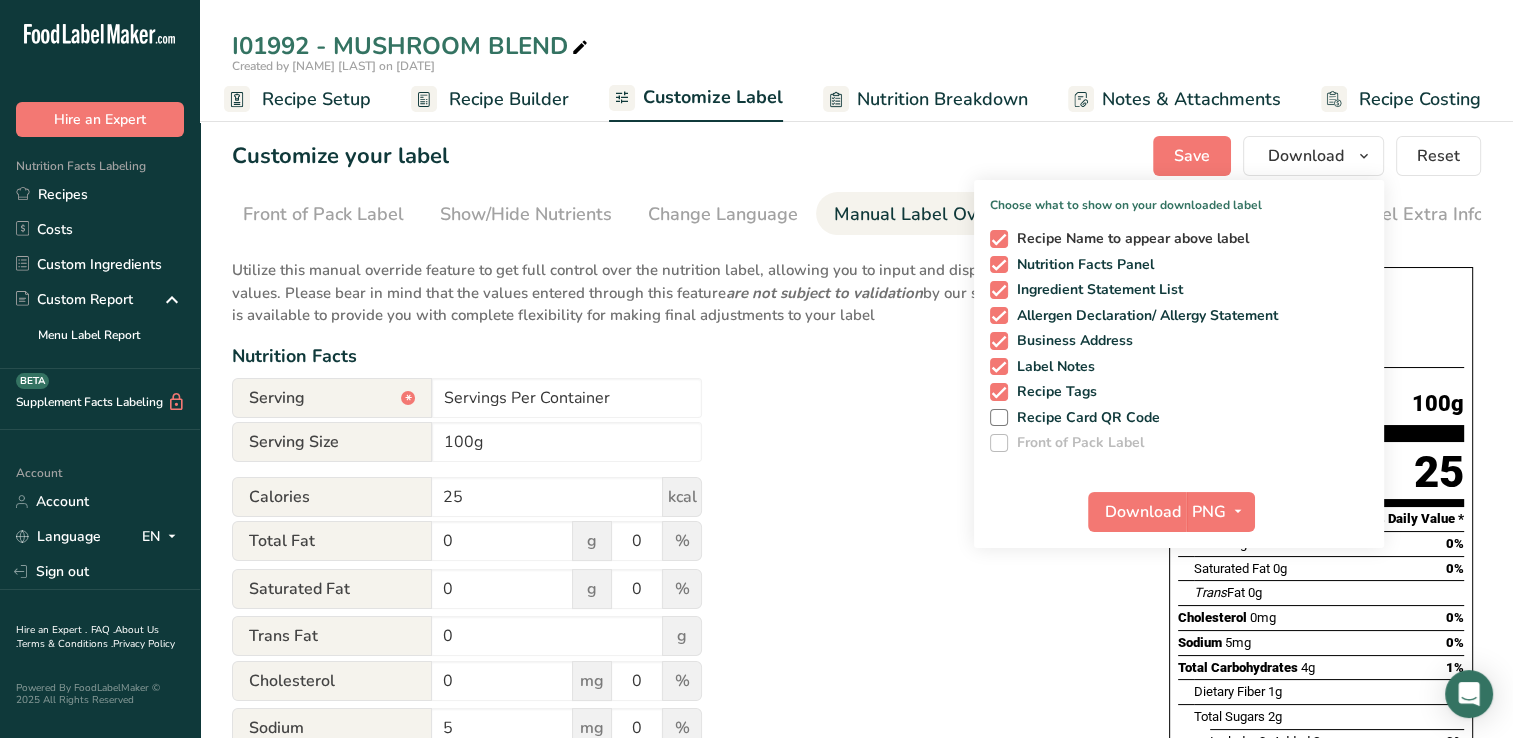 click on "Recipe Name to appear above label" at bounding box center [1129, 239] 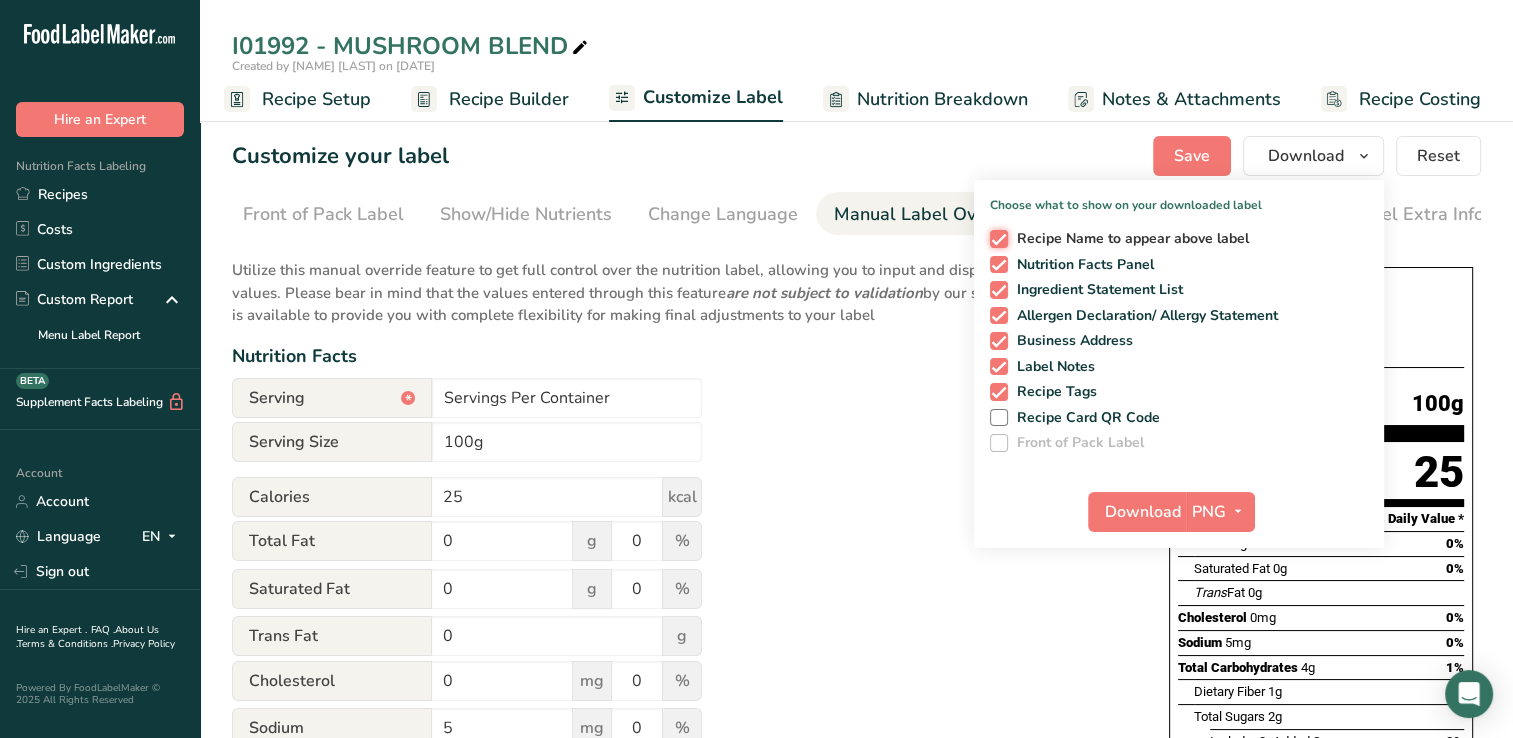 click on "Recipe Name to appear above label" at bounding box center (996, 238) 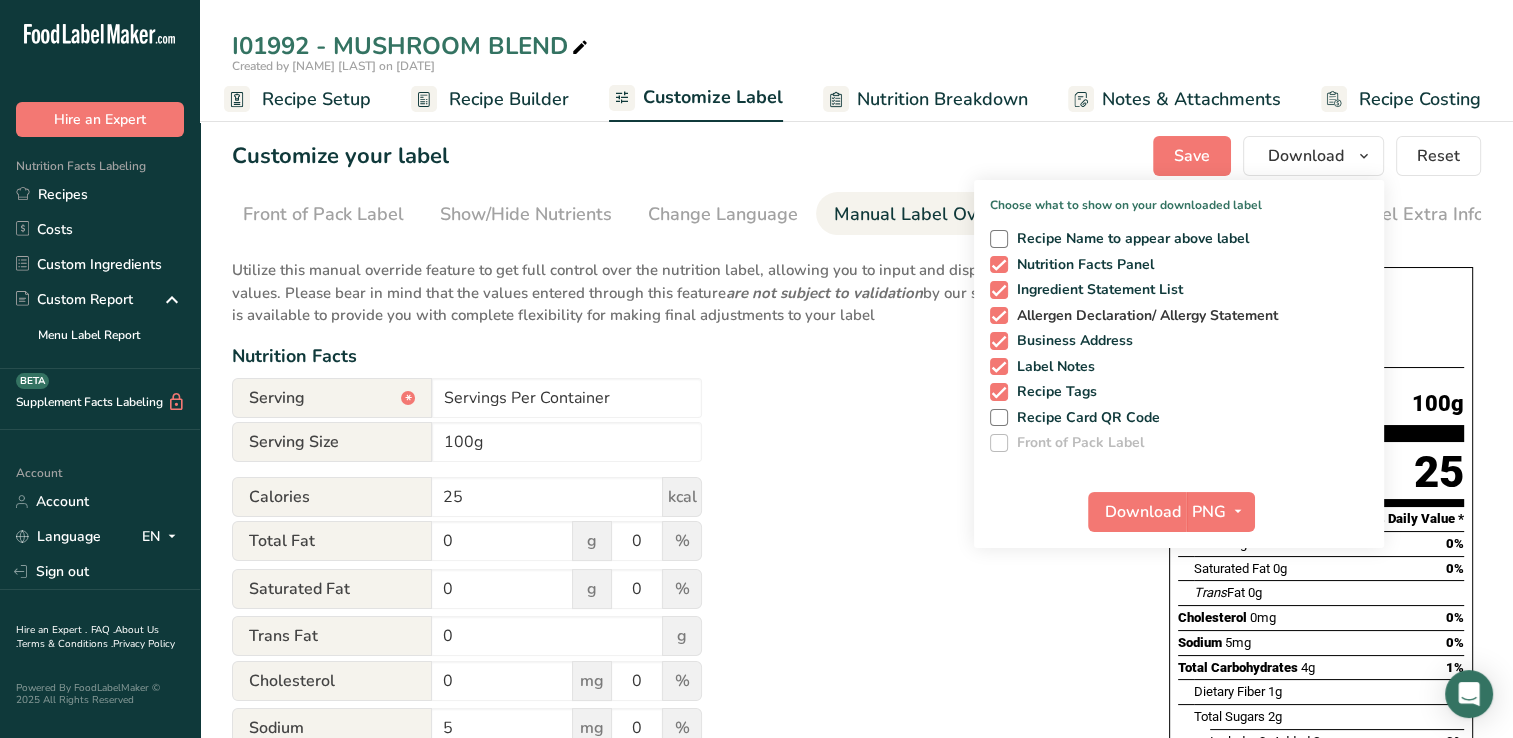 drag, startPoint x: 1085, startPoint y: 294, endPoint x: 1086, endPoint y: 306, distance: 12.0415945 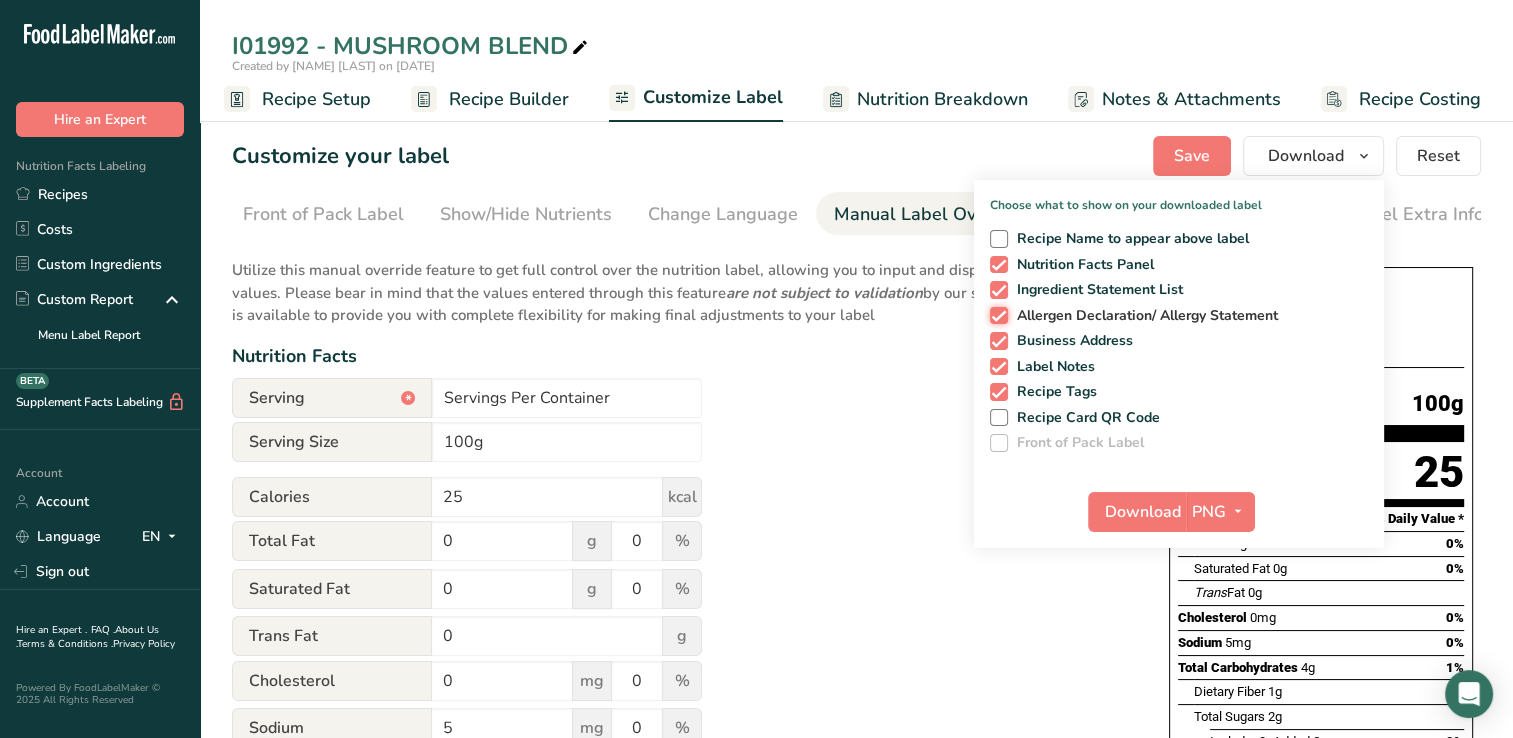 click on "Allergen Declaration/ Allergy Statement" at bounding box center (996, 315) 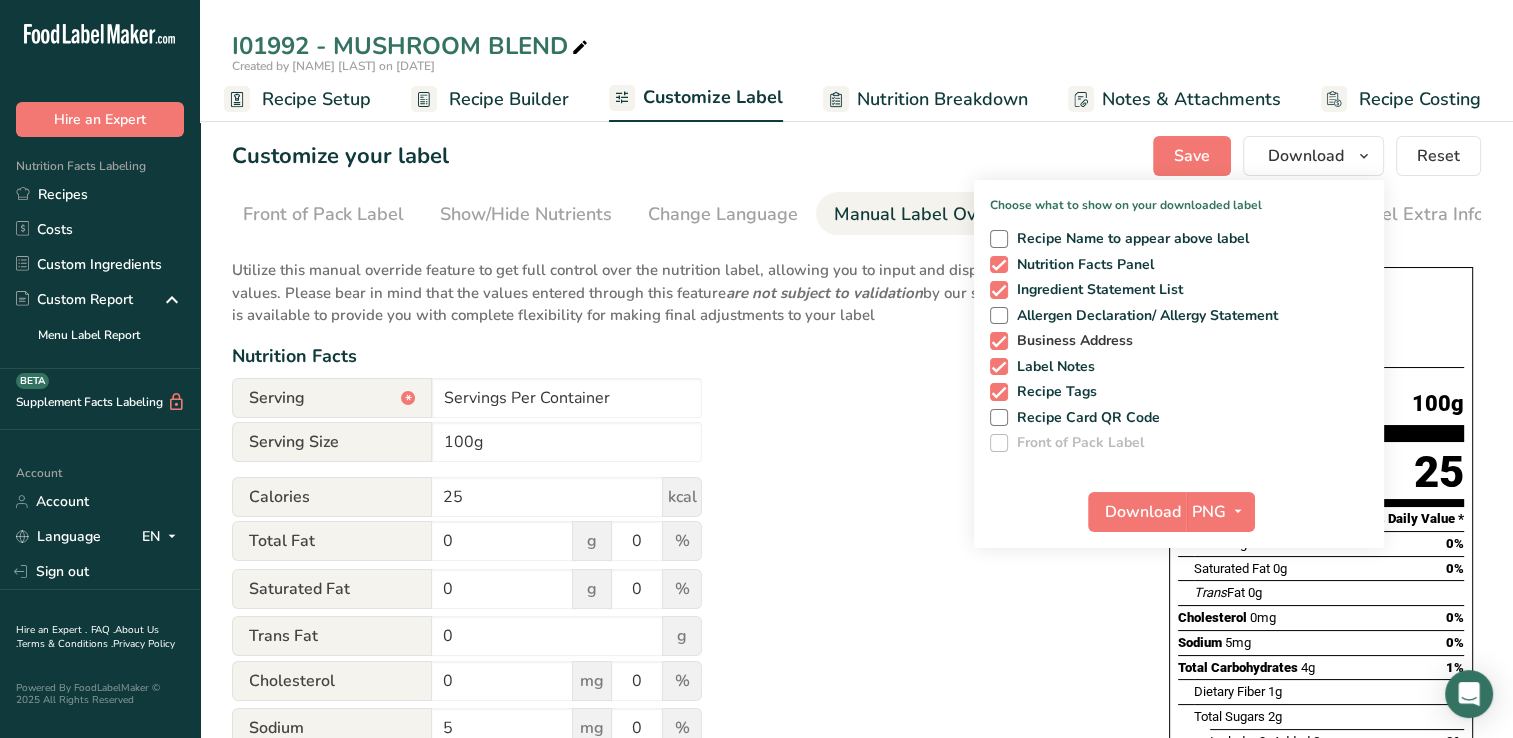 drag, startPoint x: 1081, startPoint y: 335, endPoint x: 1045, endPoint y: 344, distance: 37.107952 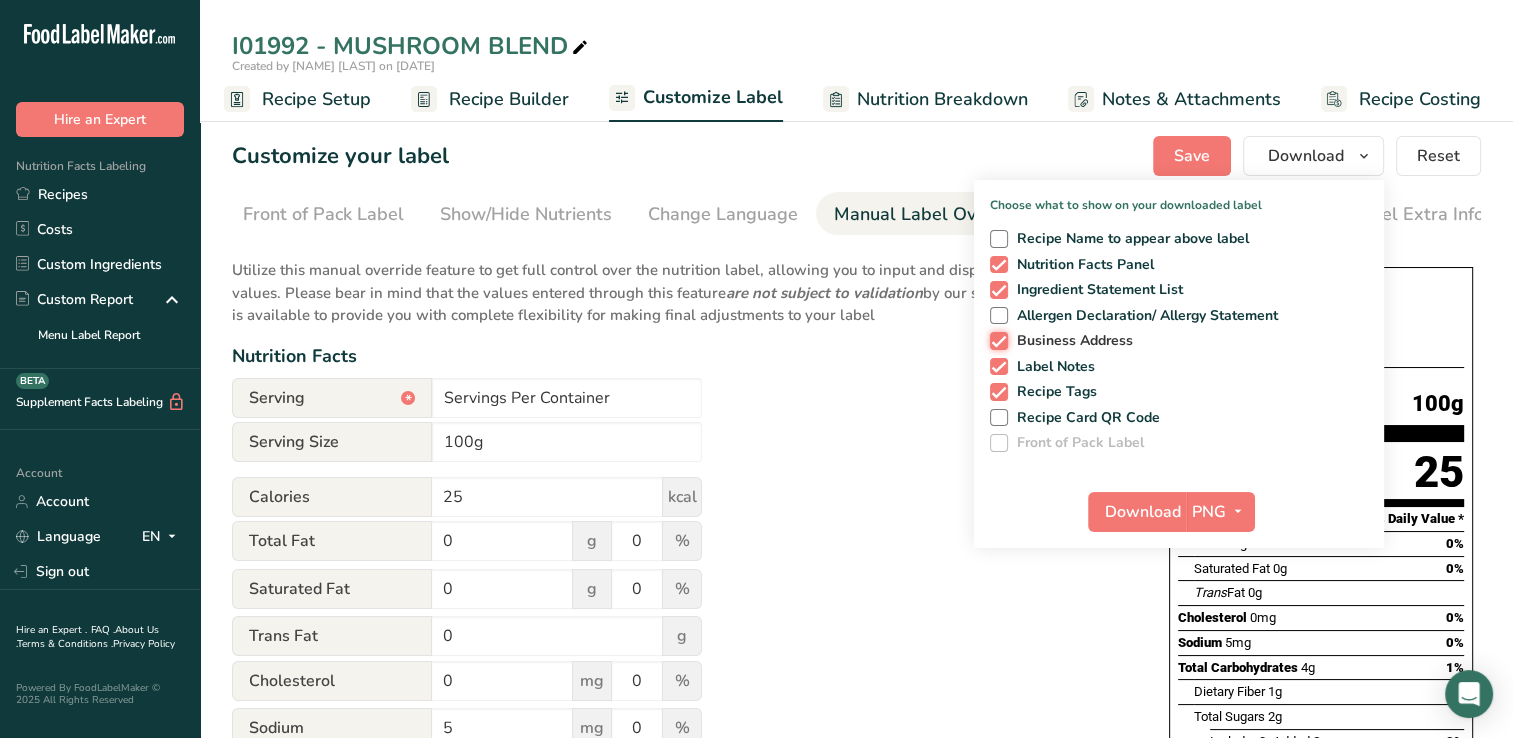 click on "Business Address" at bounding box center [996, 340] 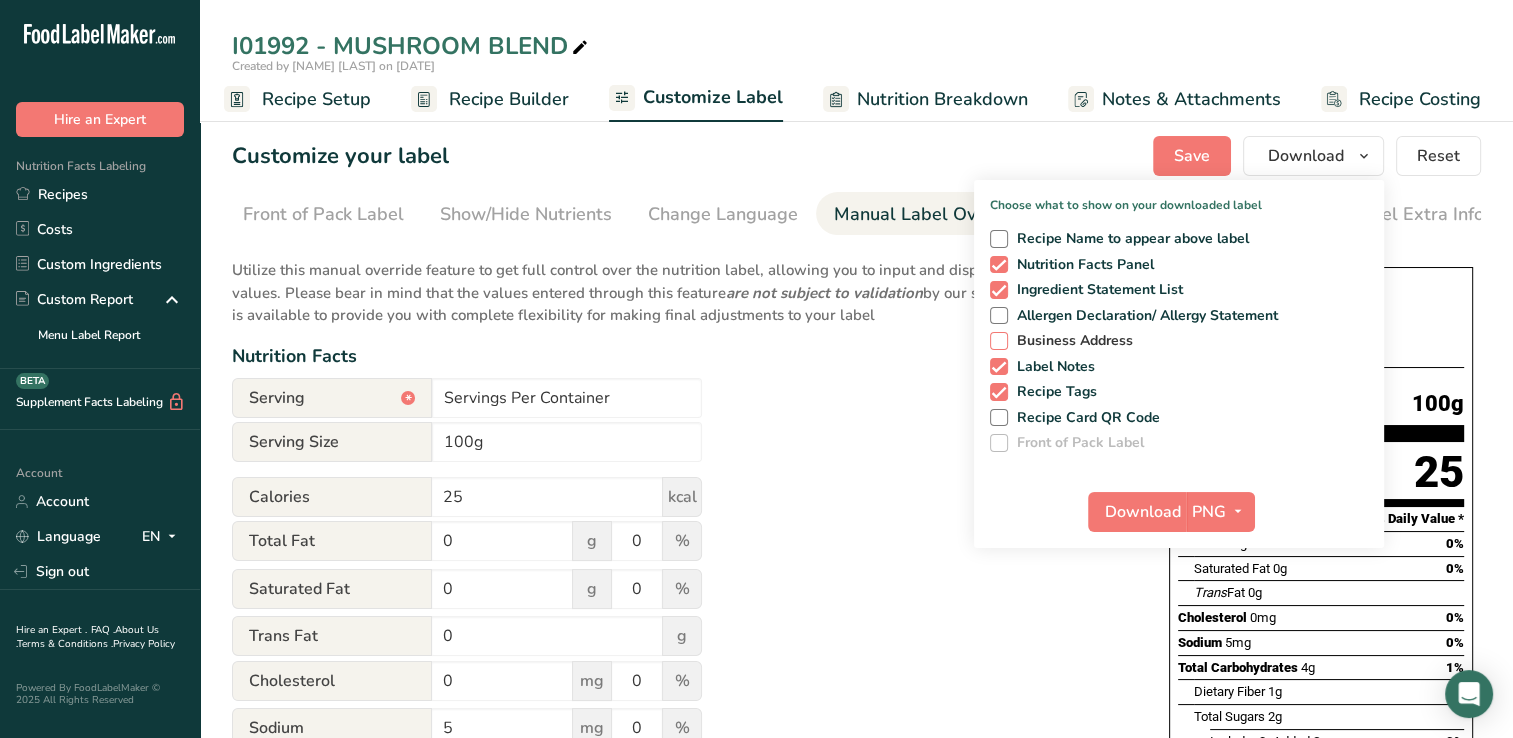 click on "Business Address" at bounding box center (1071, 341) 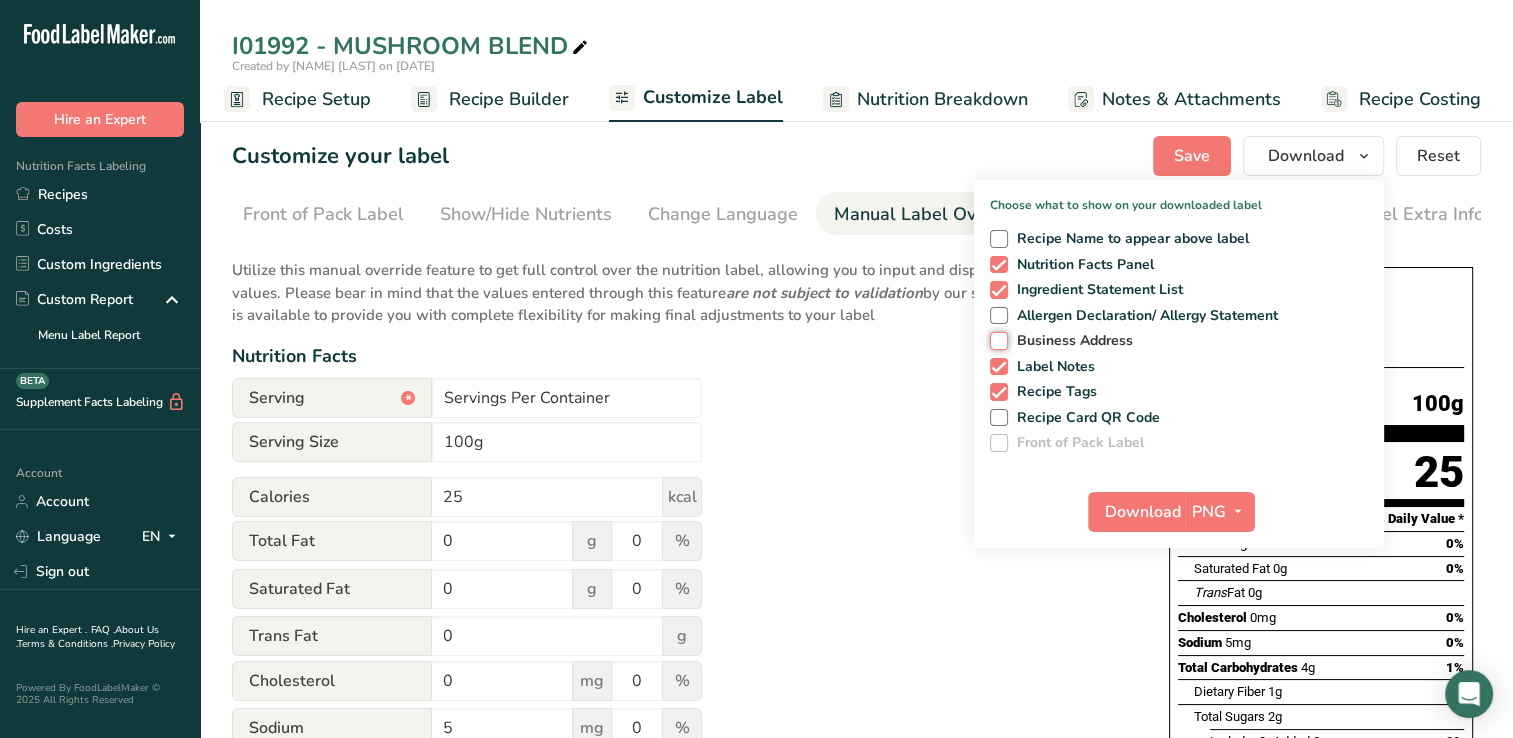 click on "Business Address" at bounding box center (996, 340) 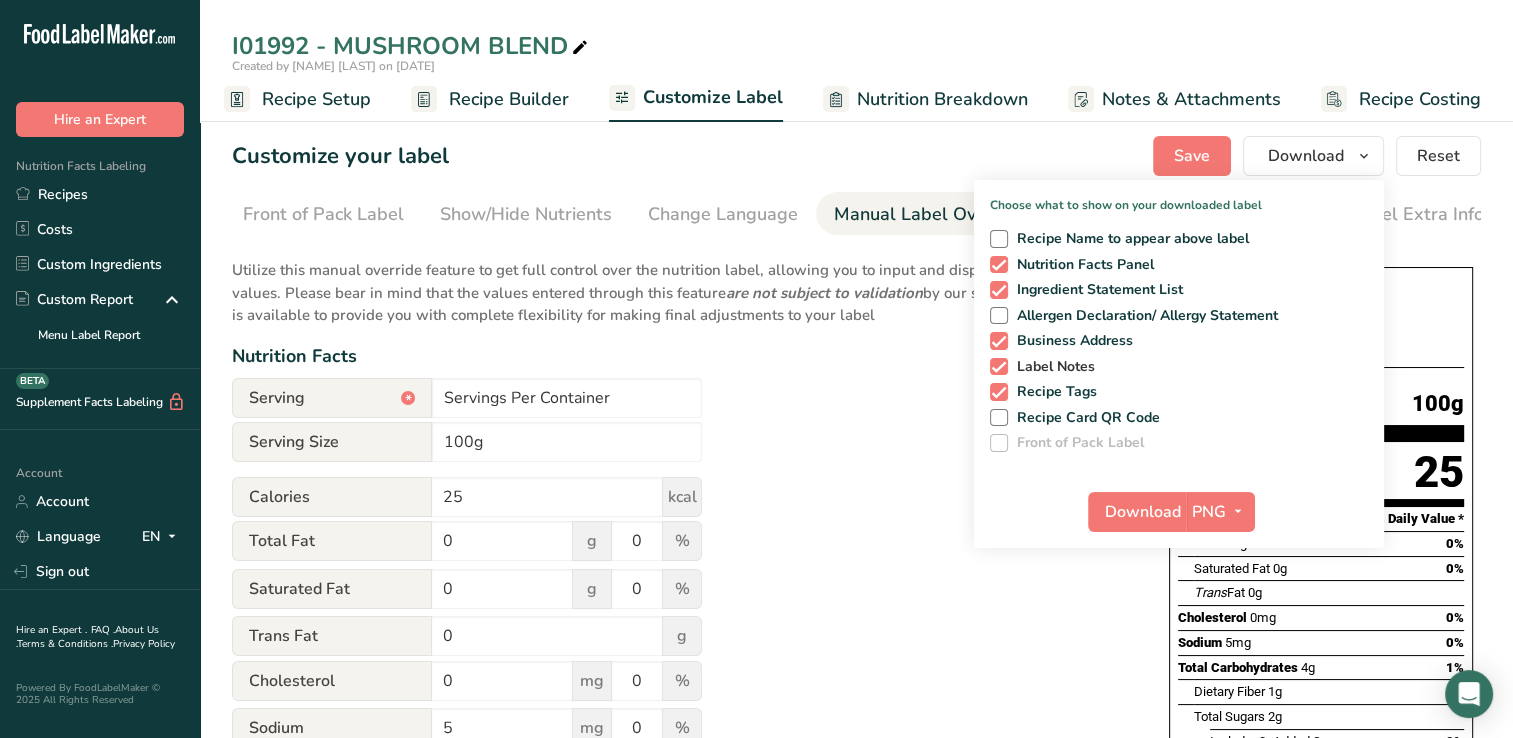 click on "Label Notes" at bounding box center (1052, 367) 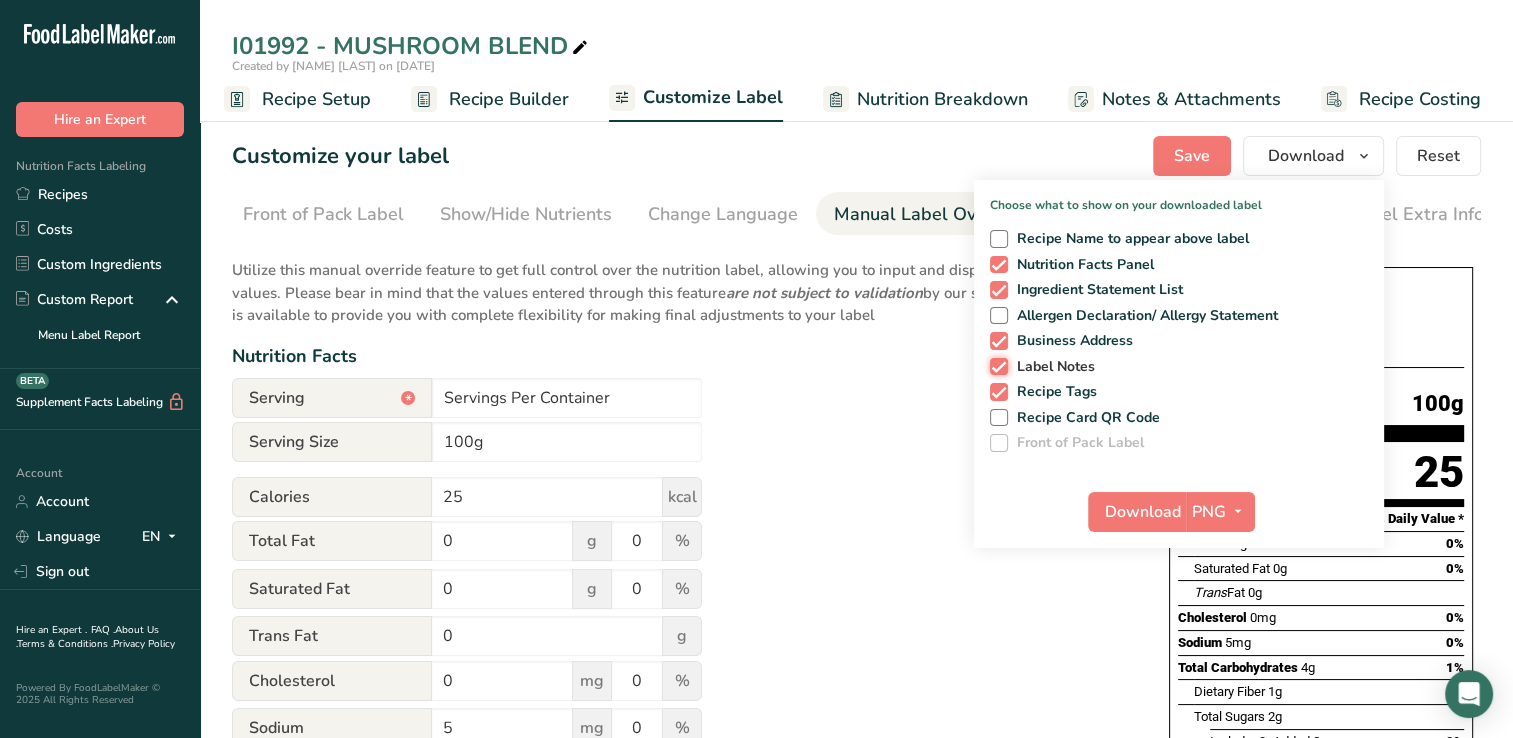 click on "Label Notes" at bounding box center [996, 366] 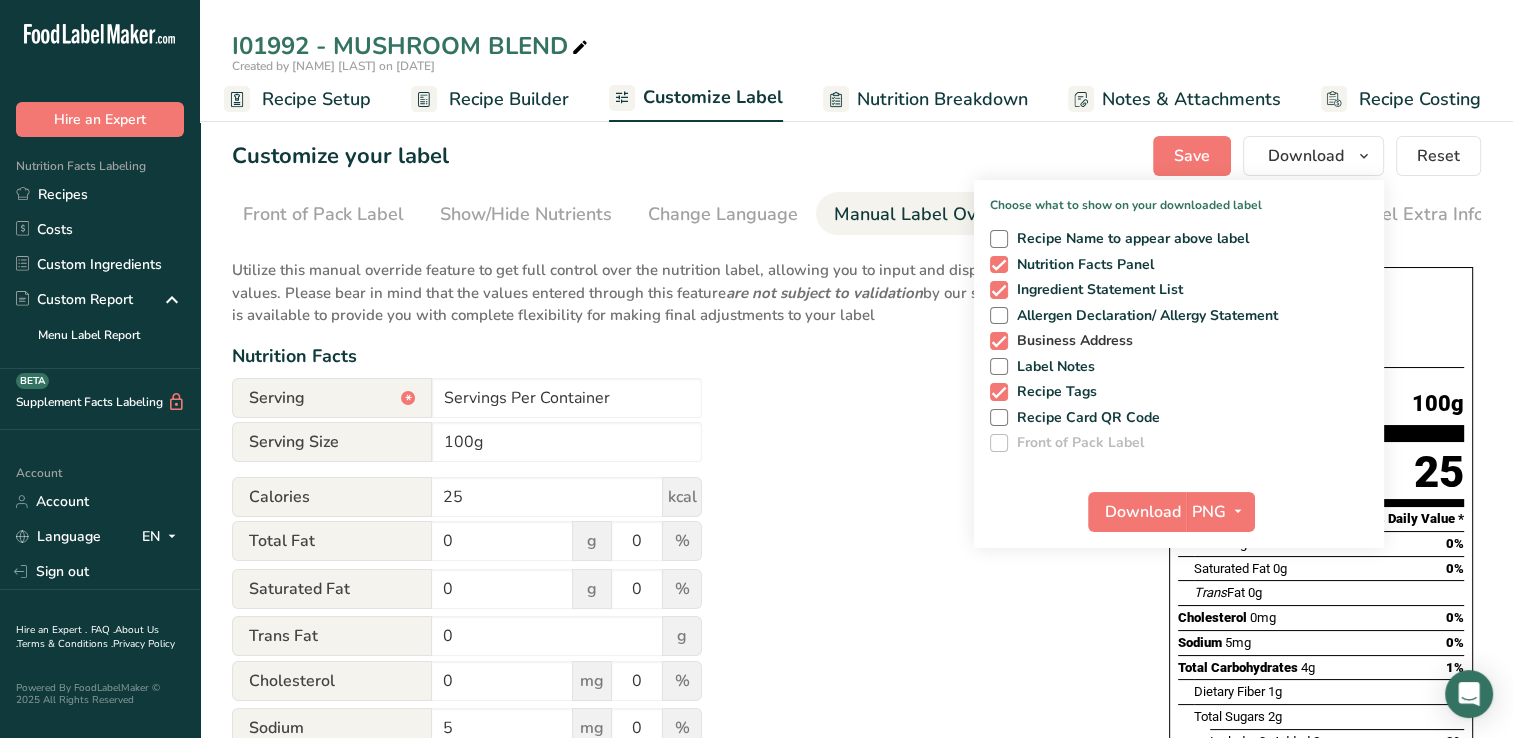 click at bounding box center [999, 341] 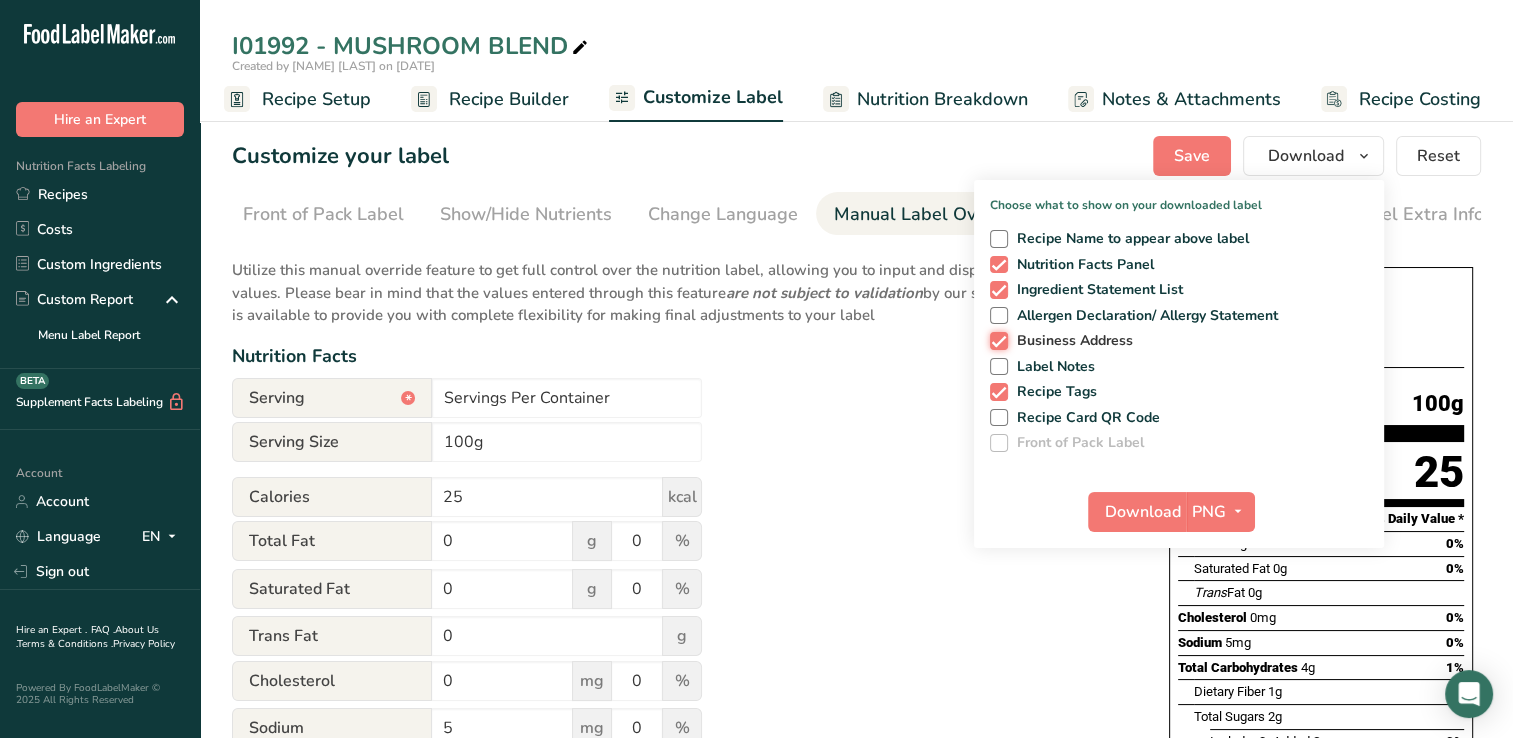click on "Business Address" at bounding box center [996, 340] 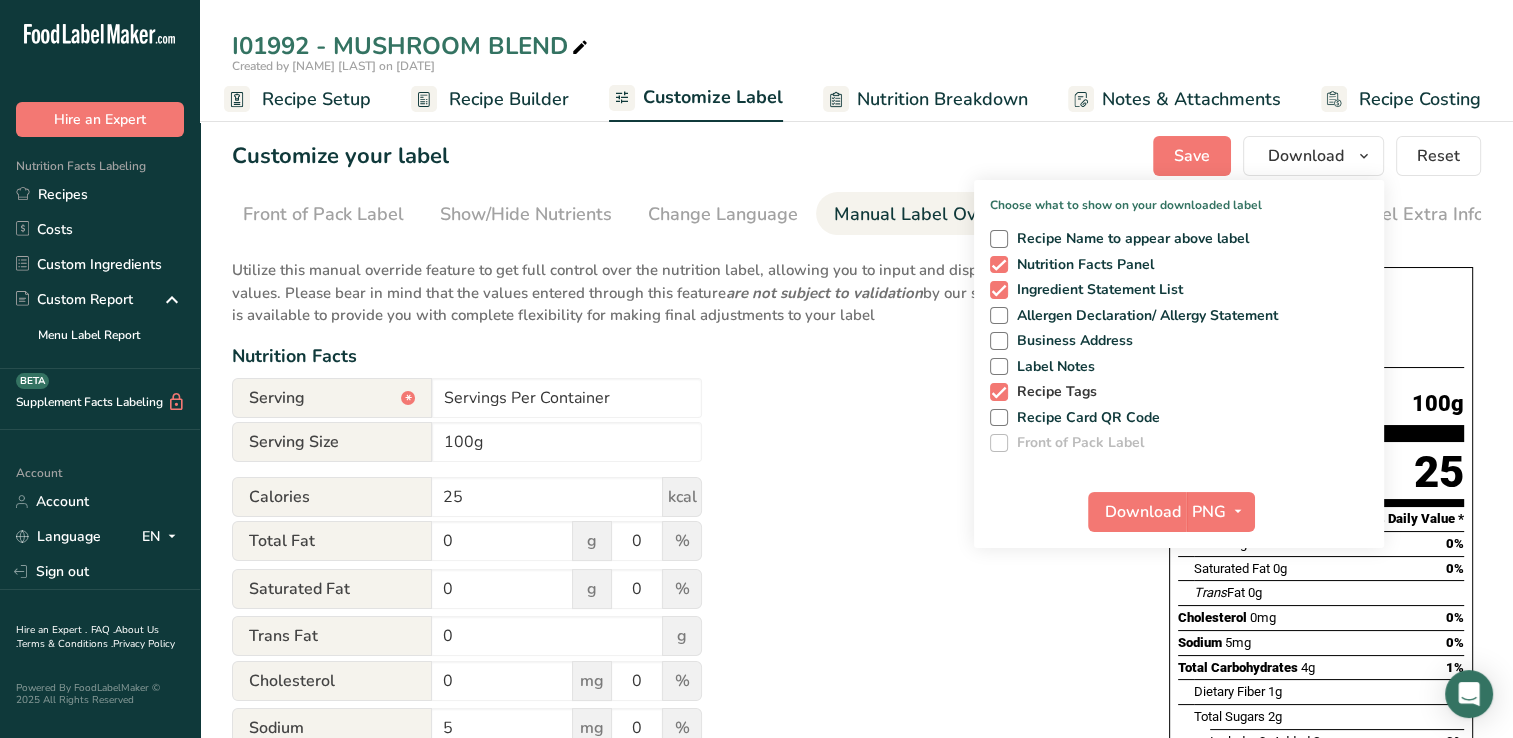 click at bounding box center (999, 392) 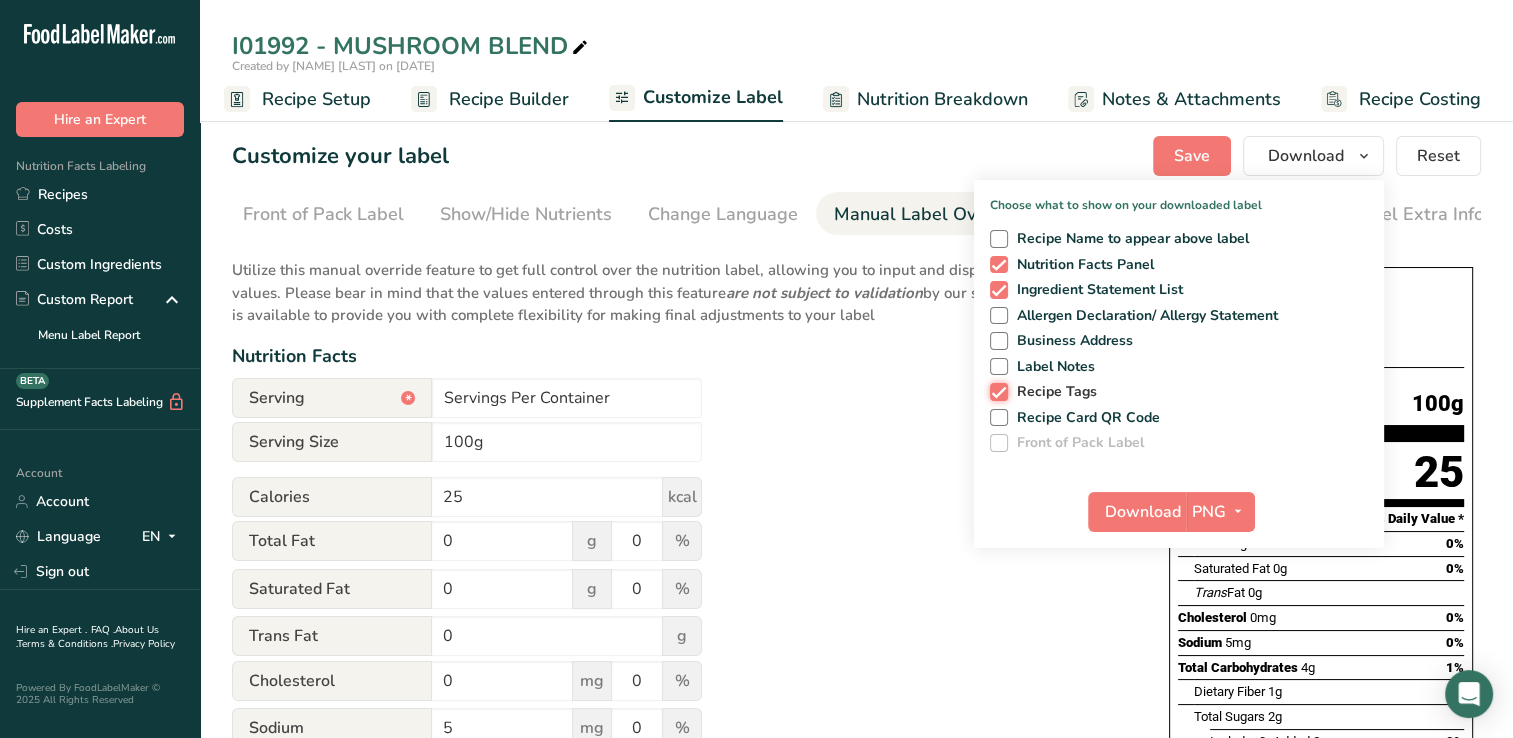 click on "Recipe Tags" at bounding box center [996, 391] 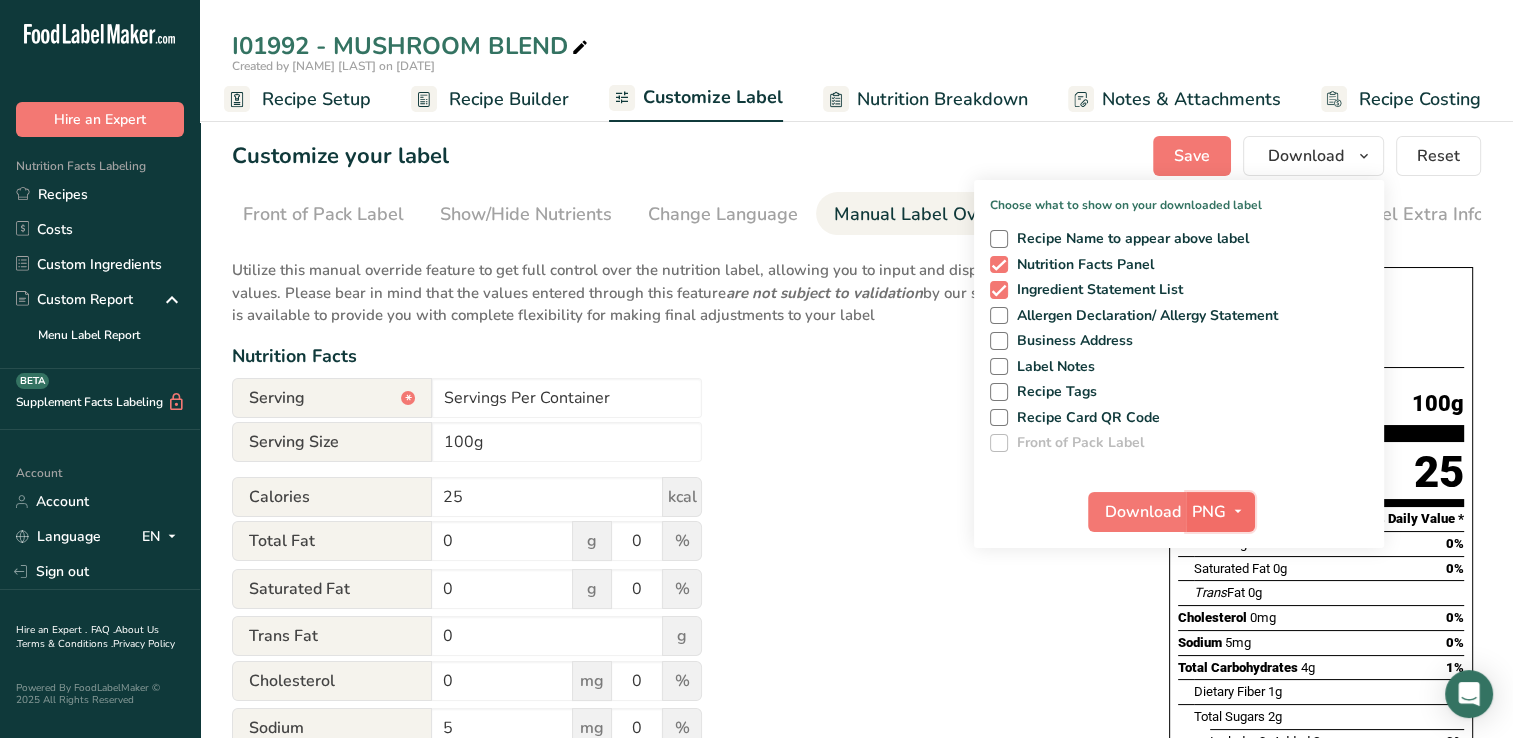 click at bounding box center (1238, 511) 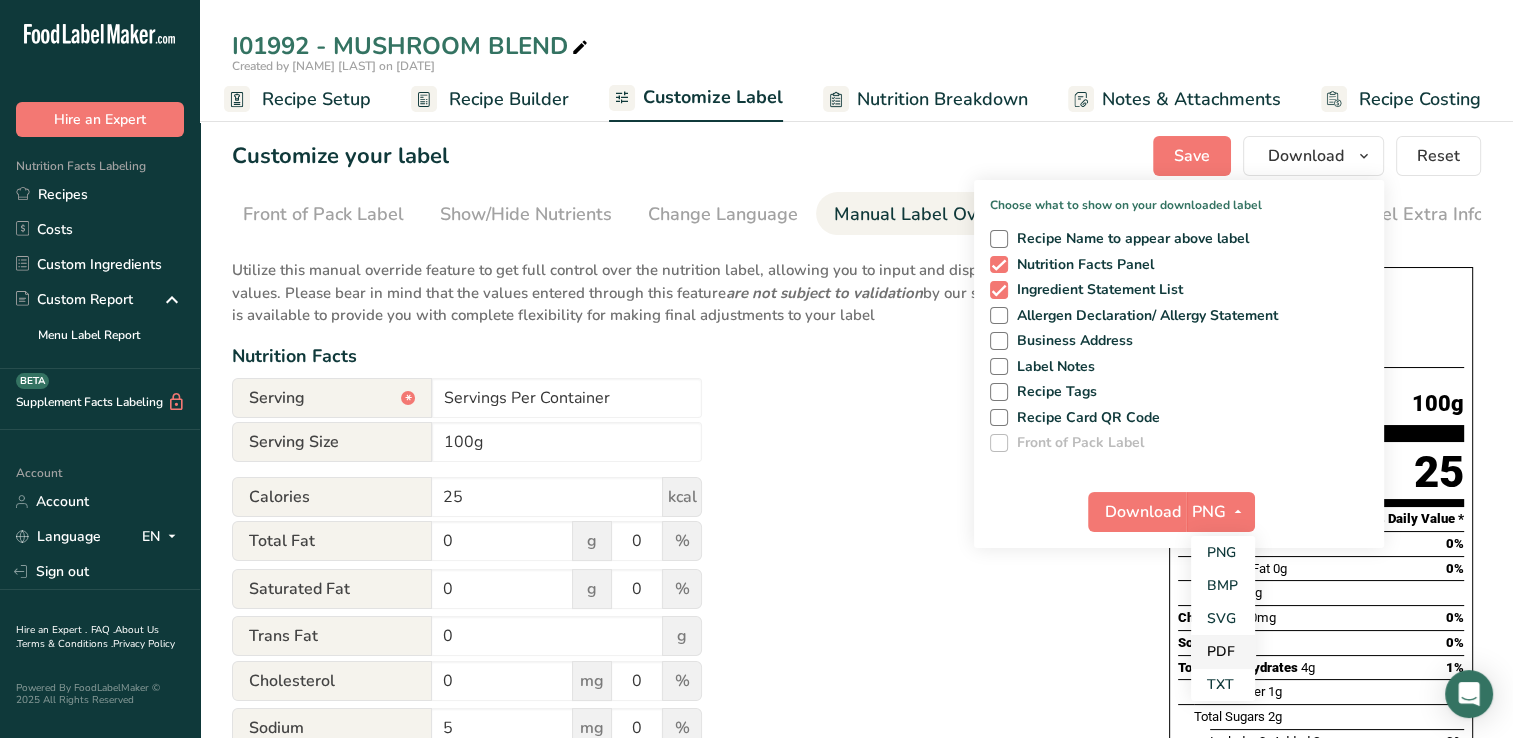 click on "PDF" at bounding box center (1223, 651) 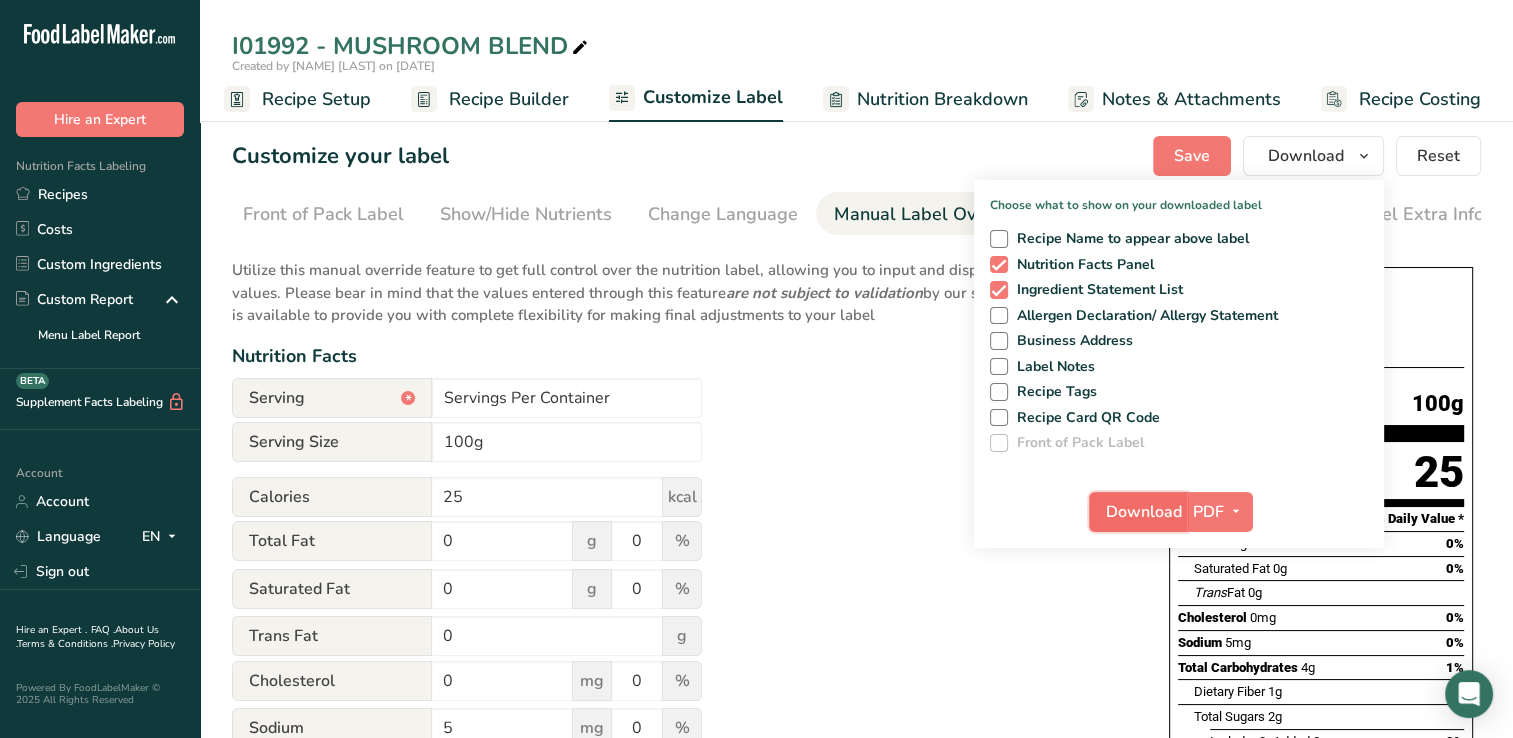 click on "Download" at bounding box center [1144, 512] 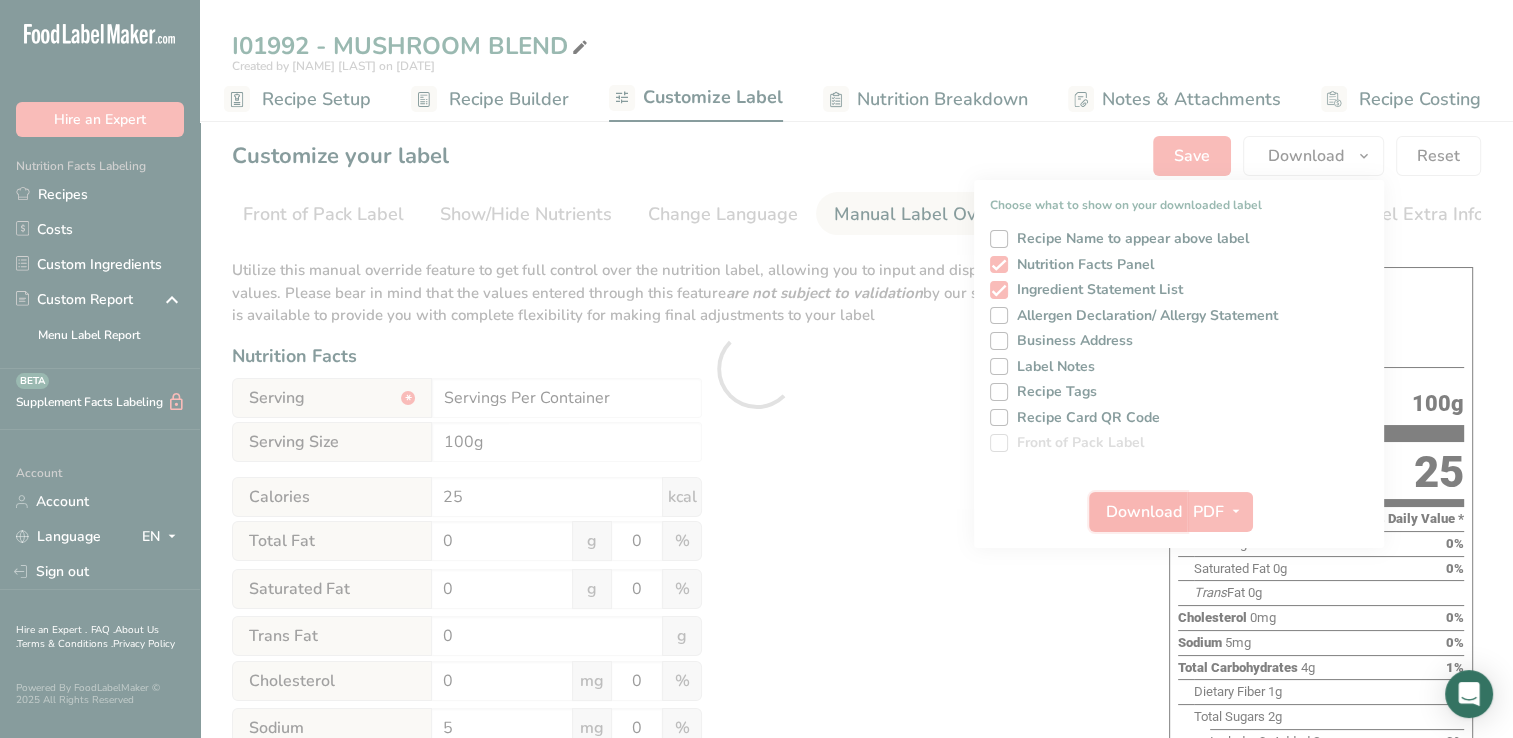 scroll, scrollTop: 0, scrollLeft: 0, axis: both 